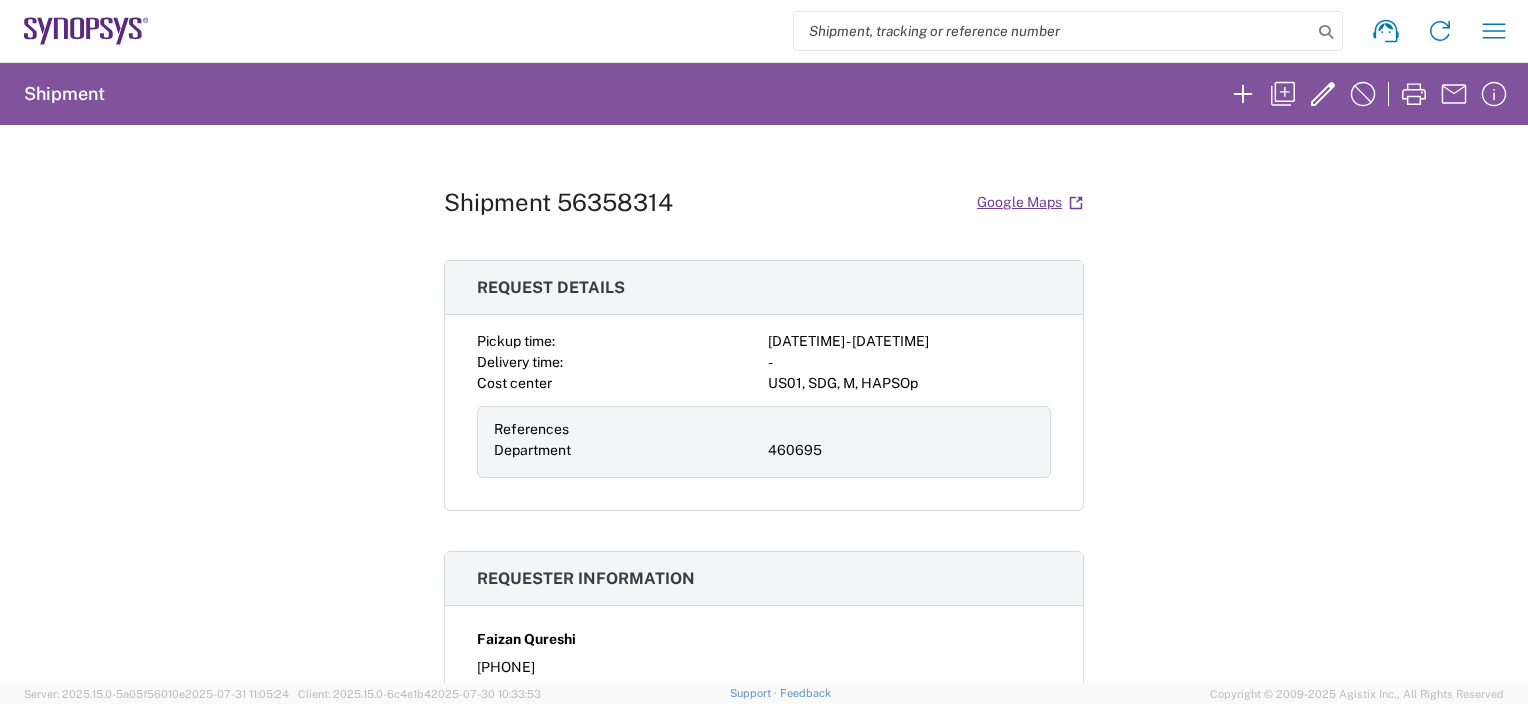 scroll, scrollTop: 0, scrollLeft: 0, axis: both 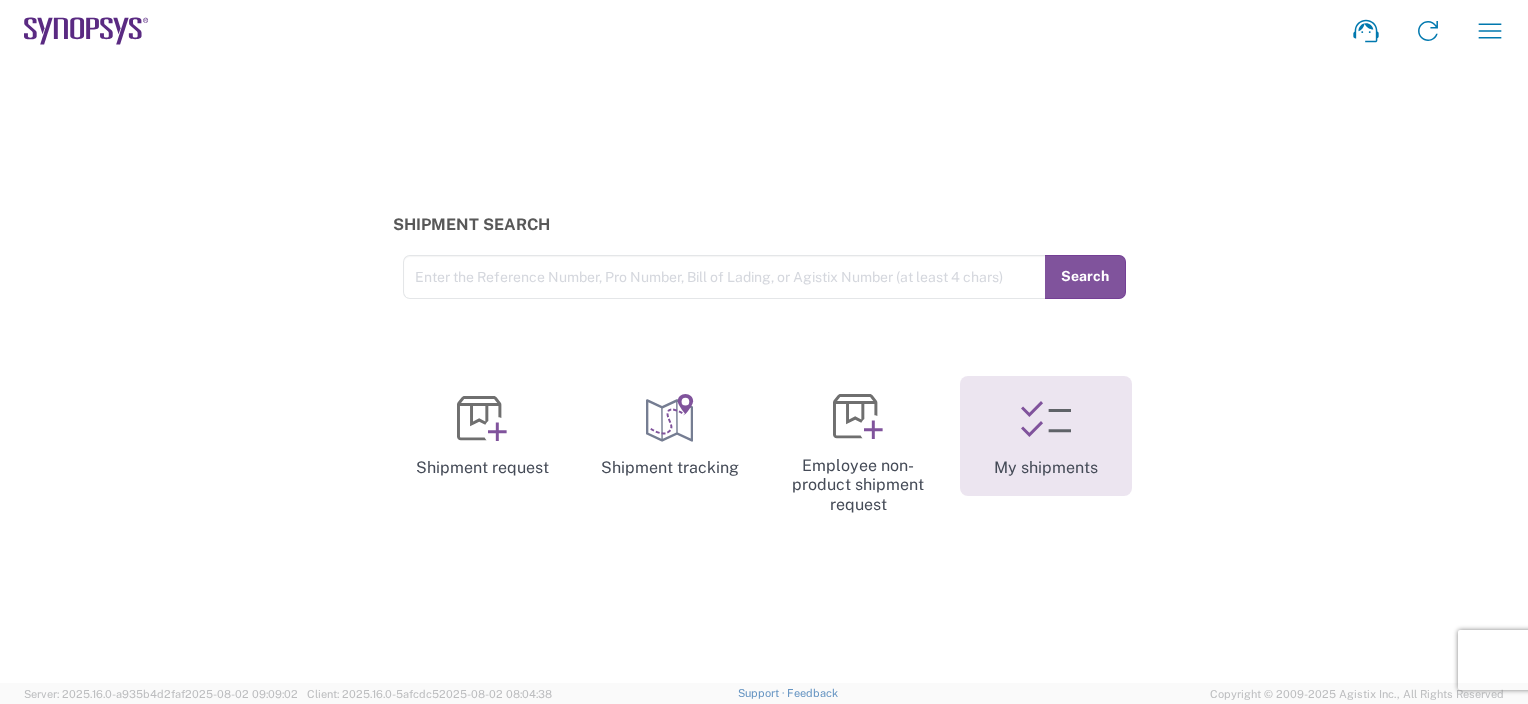 click 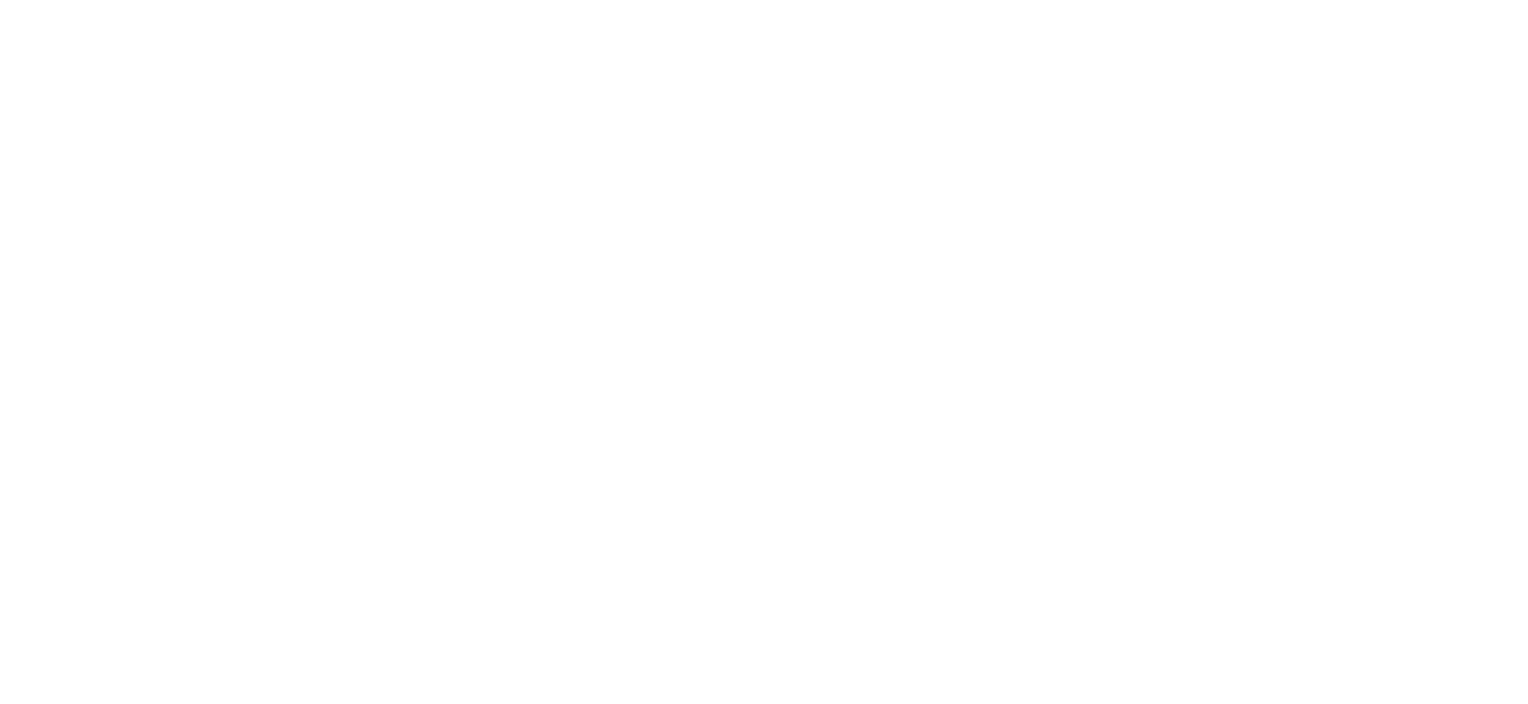 scroll, scrollTop: 0, scrollLeft: 0, axis: both 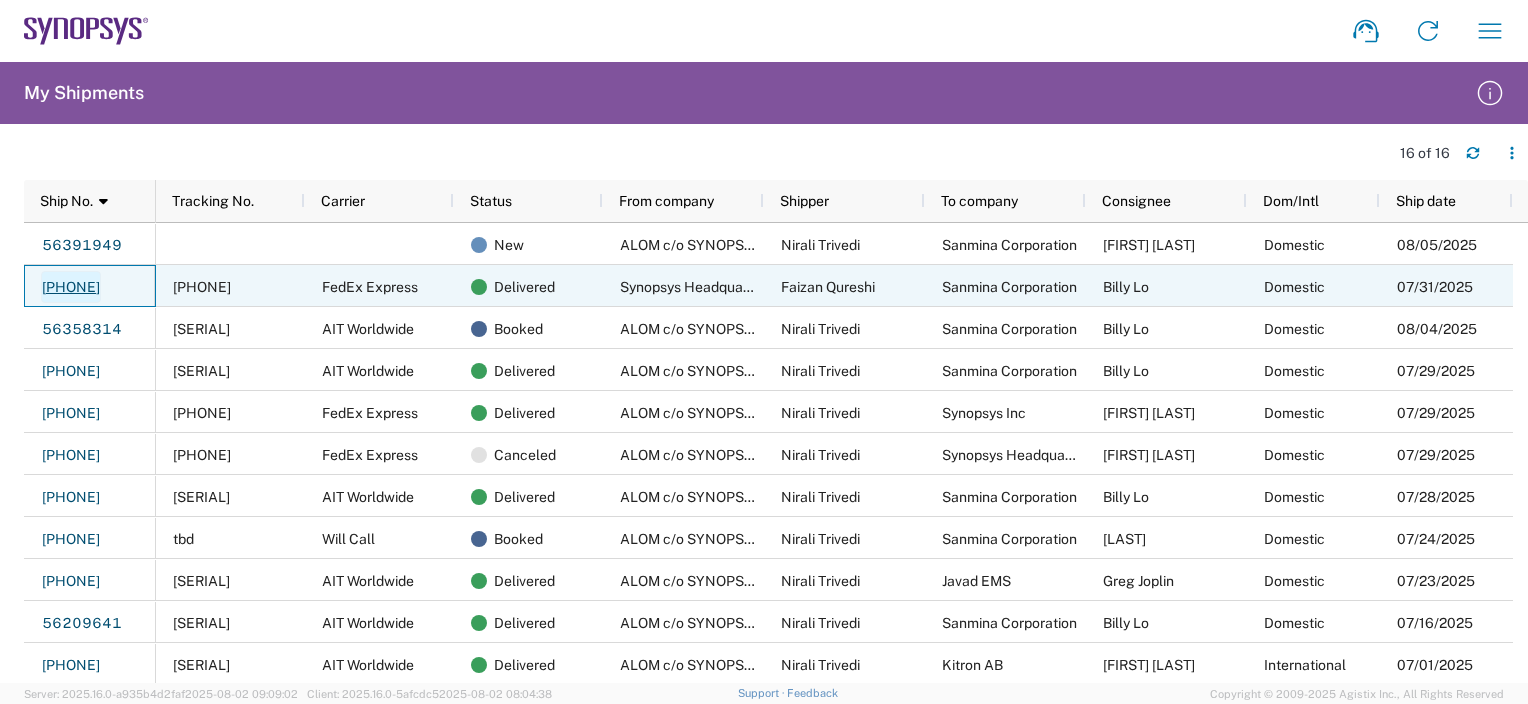 click on "[PHONE]" 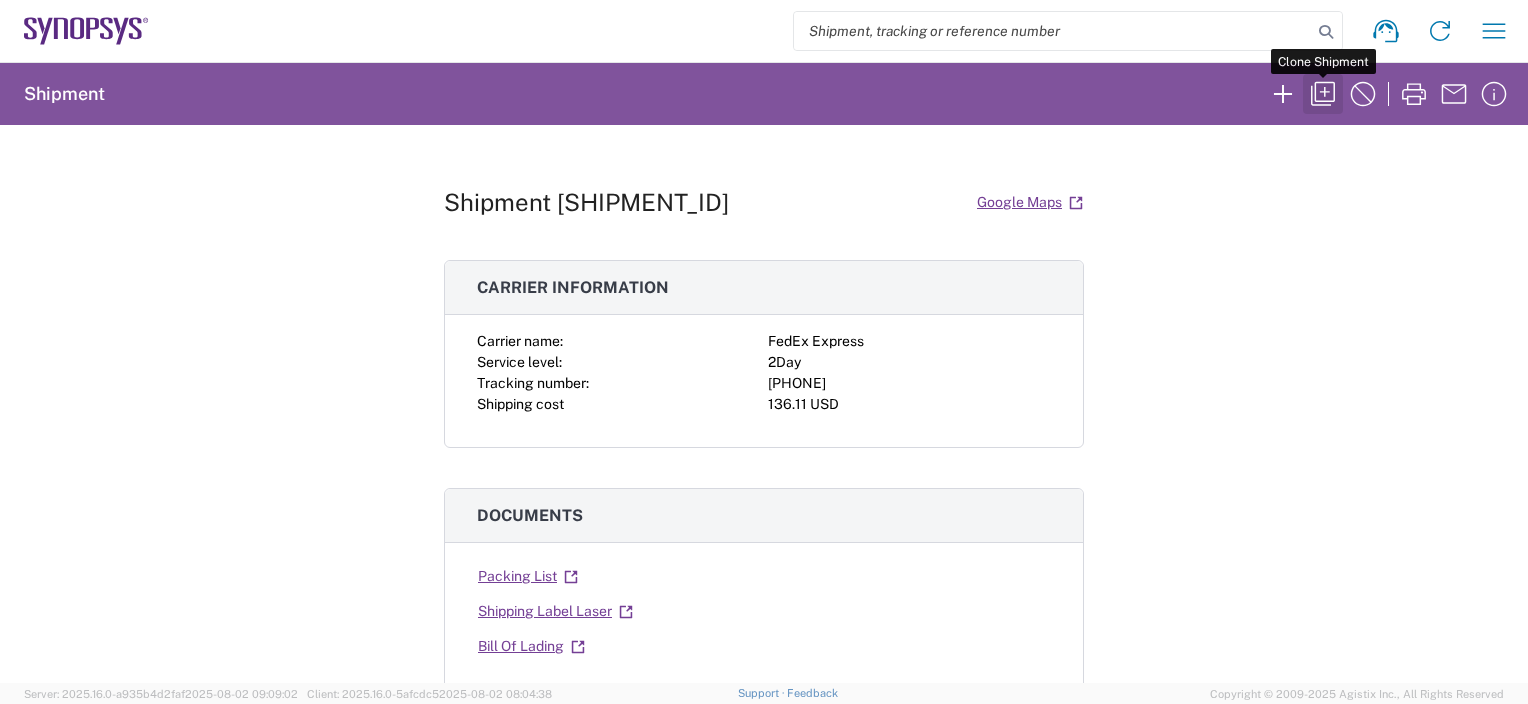 click 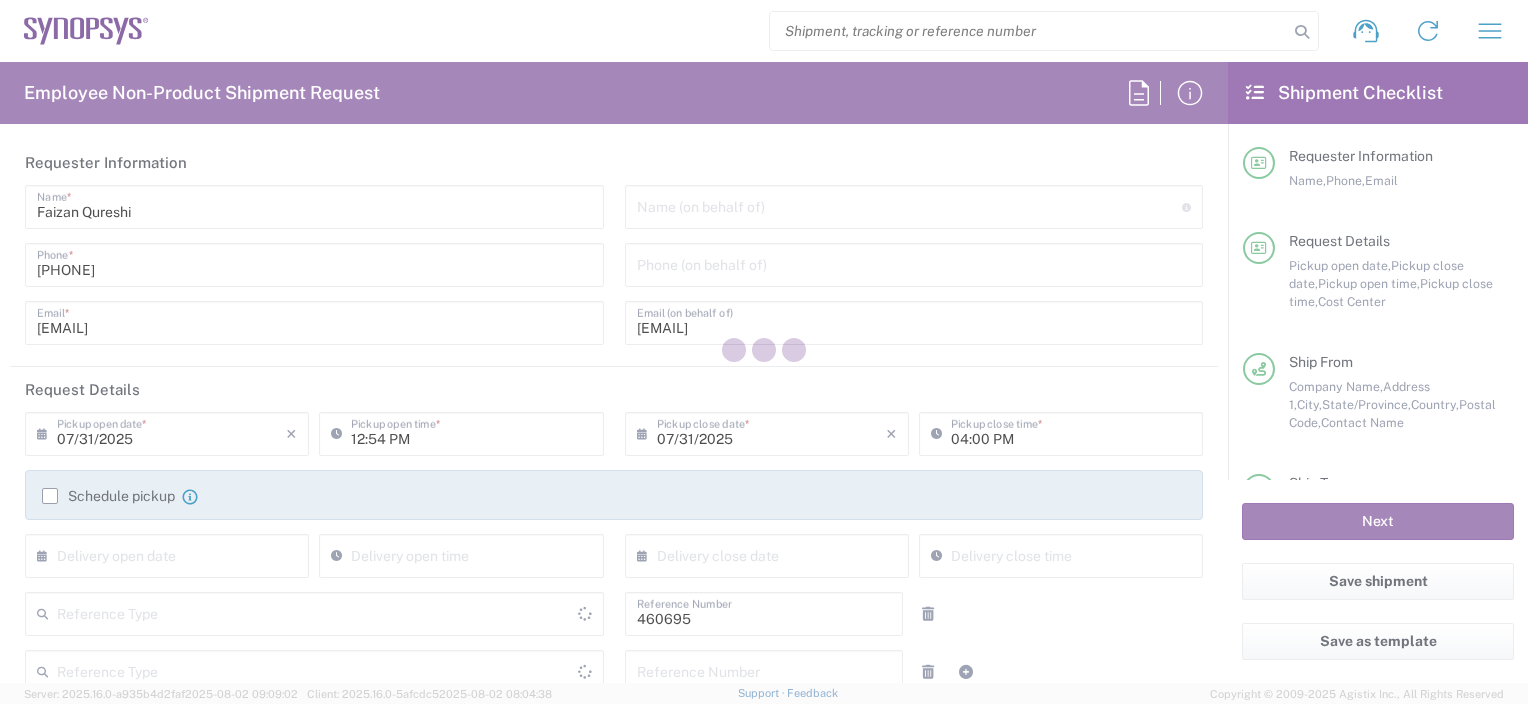 type on "United States" 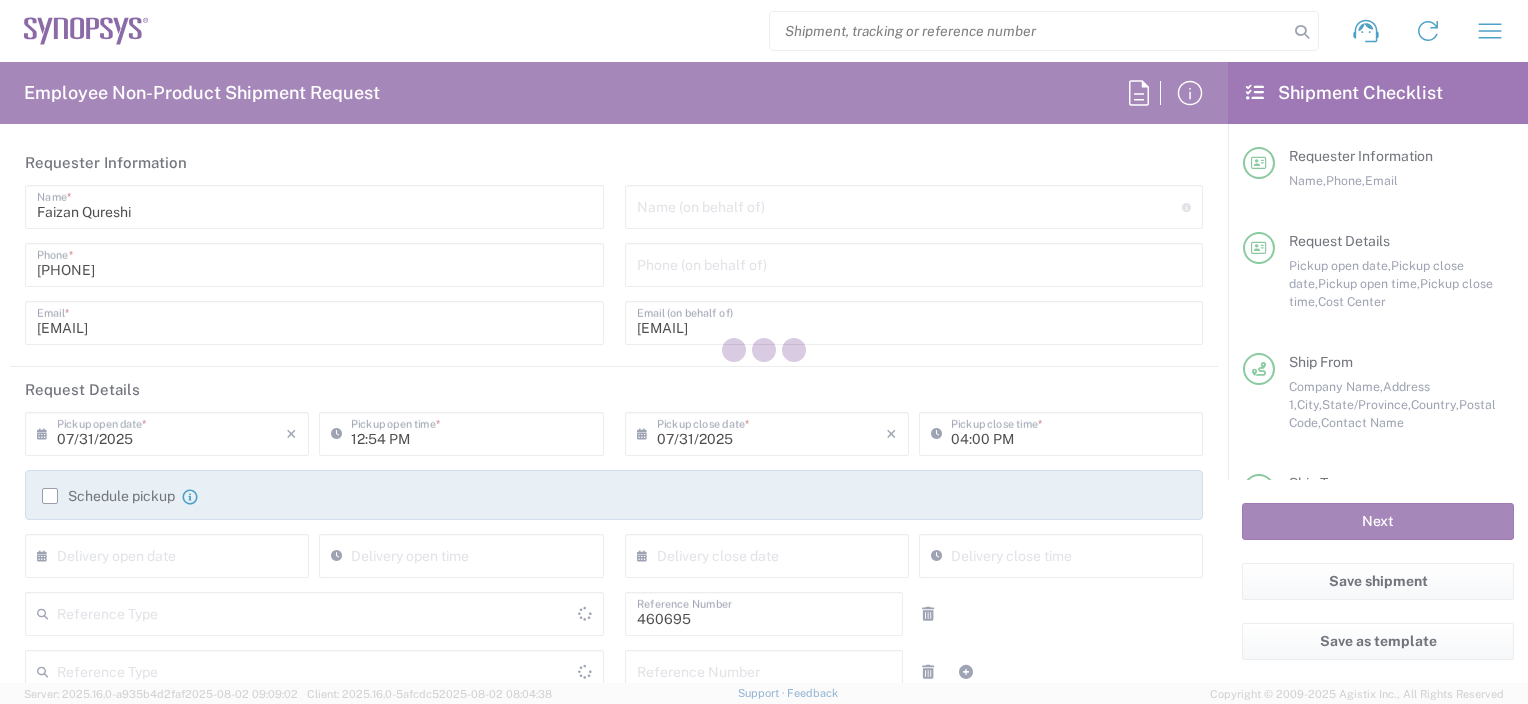 type on "California" 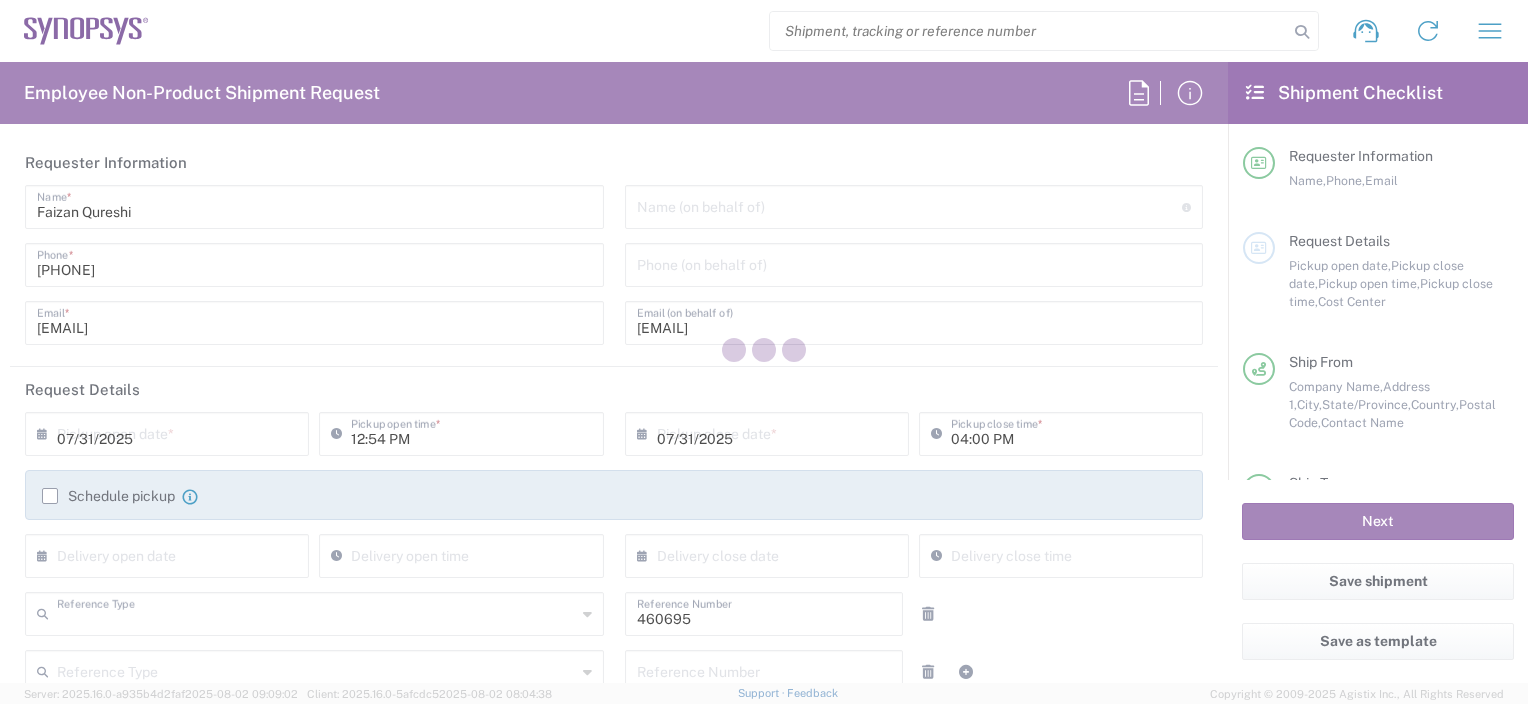 type on "Department" 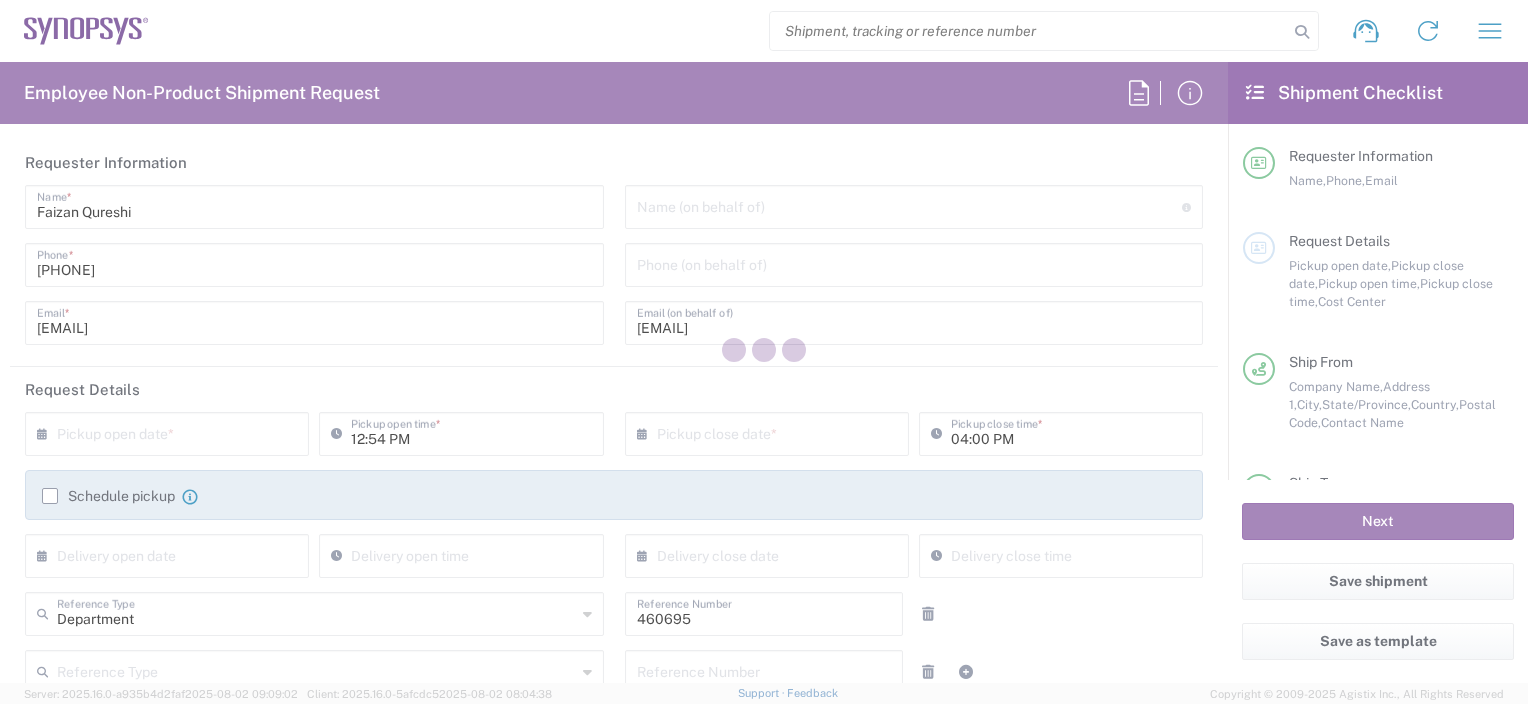 type on "US01, SDG, M, HAPSOp 460695" 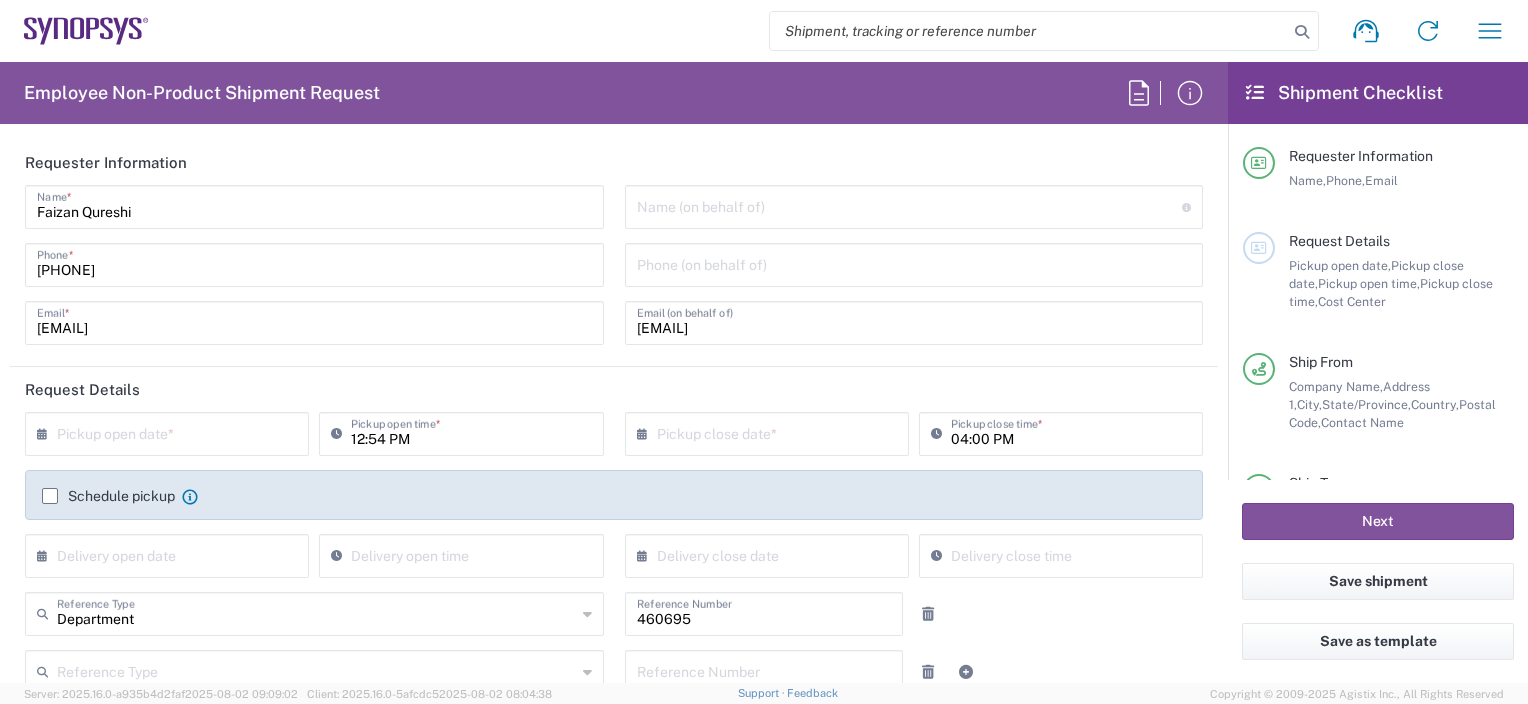 type on "Headquarters USSV" 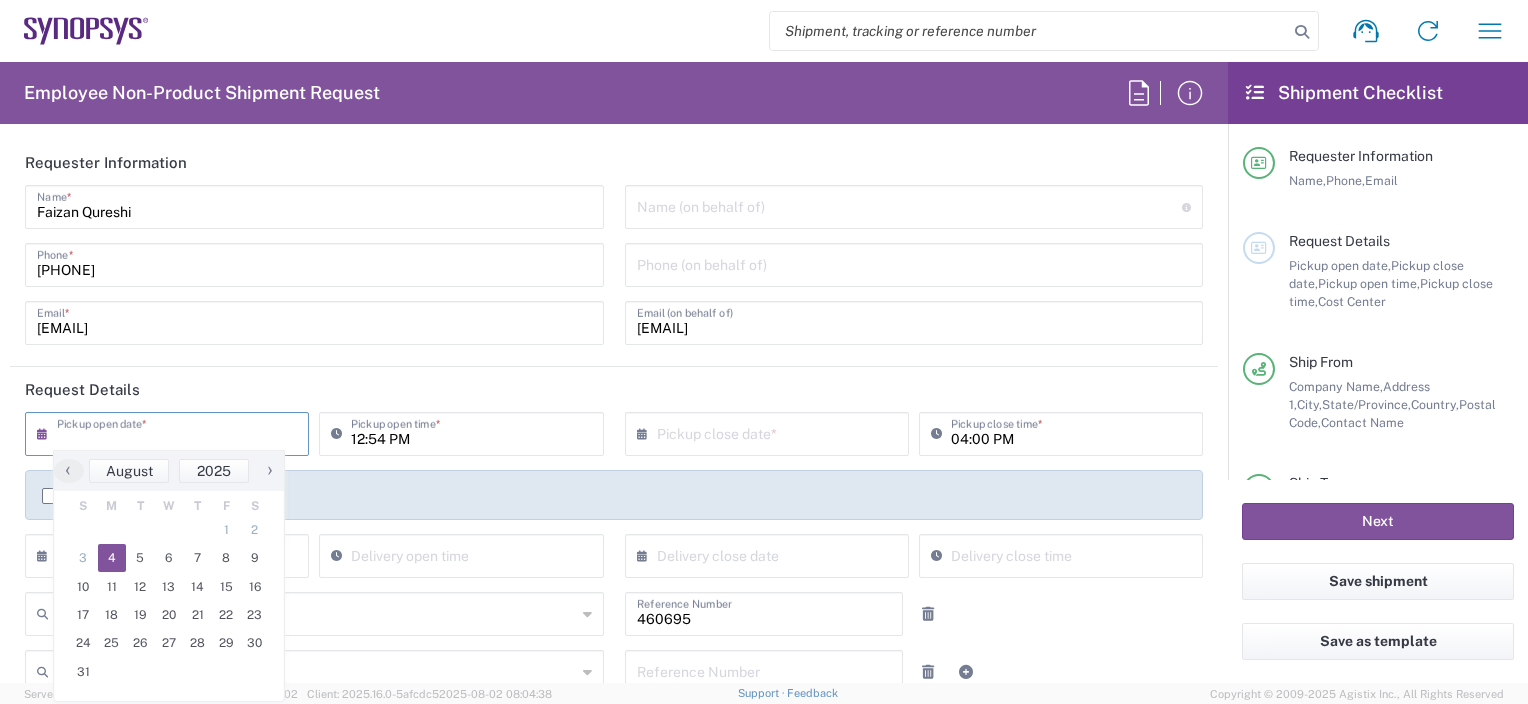click on "4" 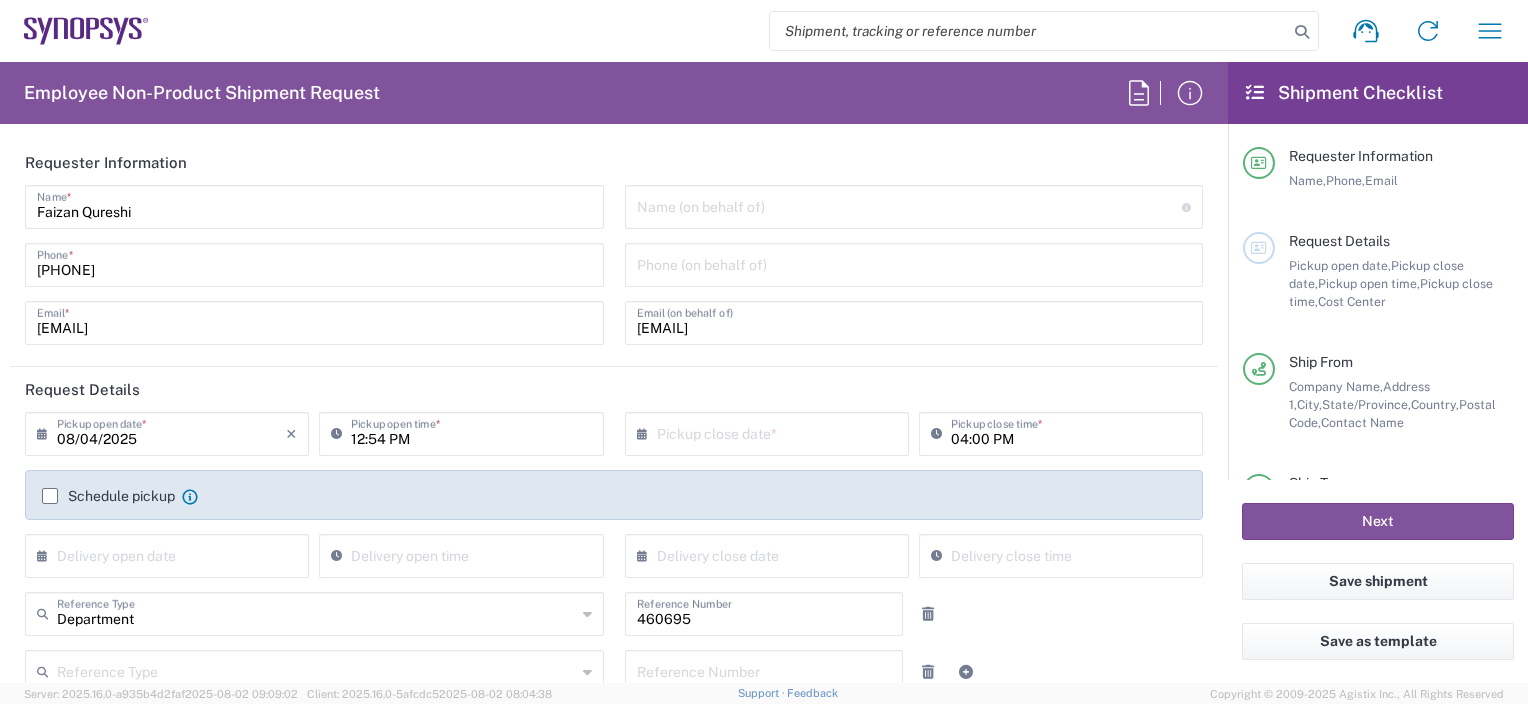 click at bounding box center [771, 432] 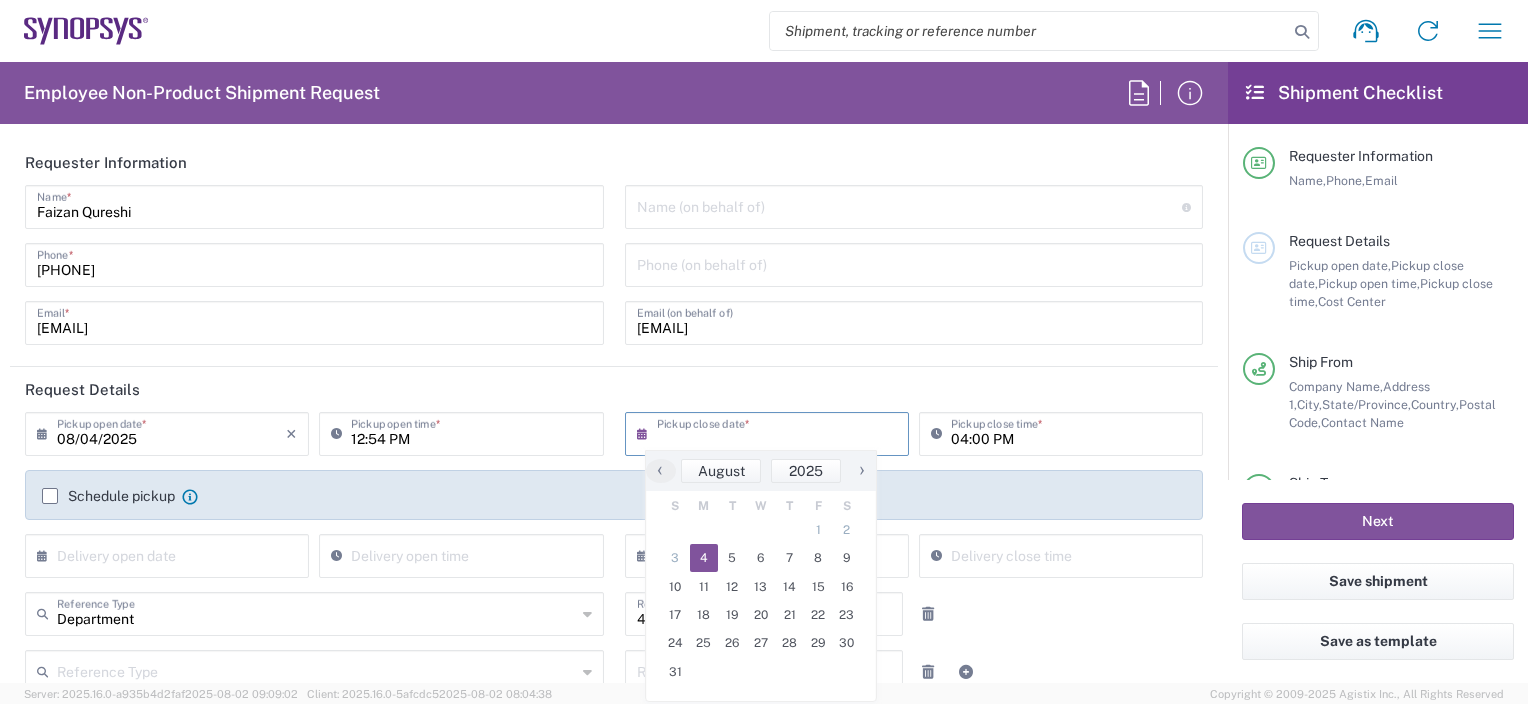 click on "4" 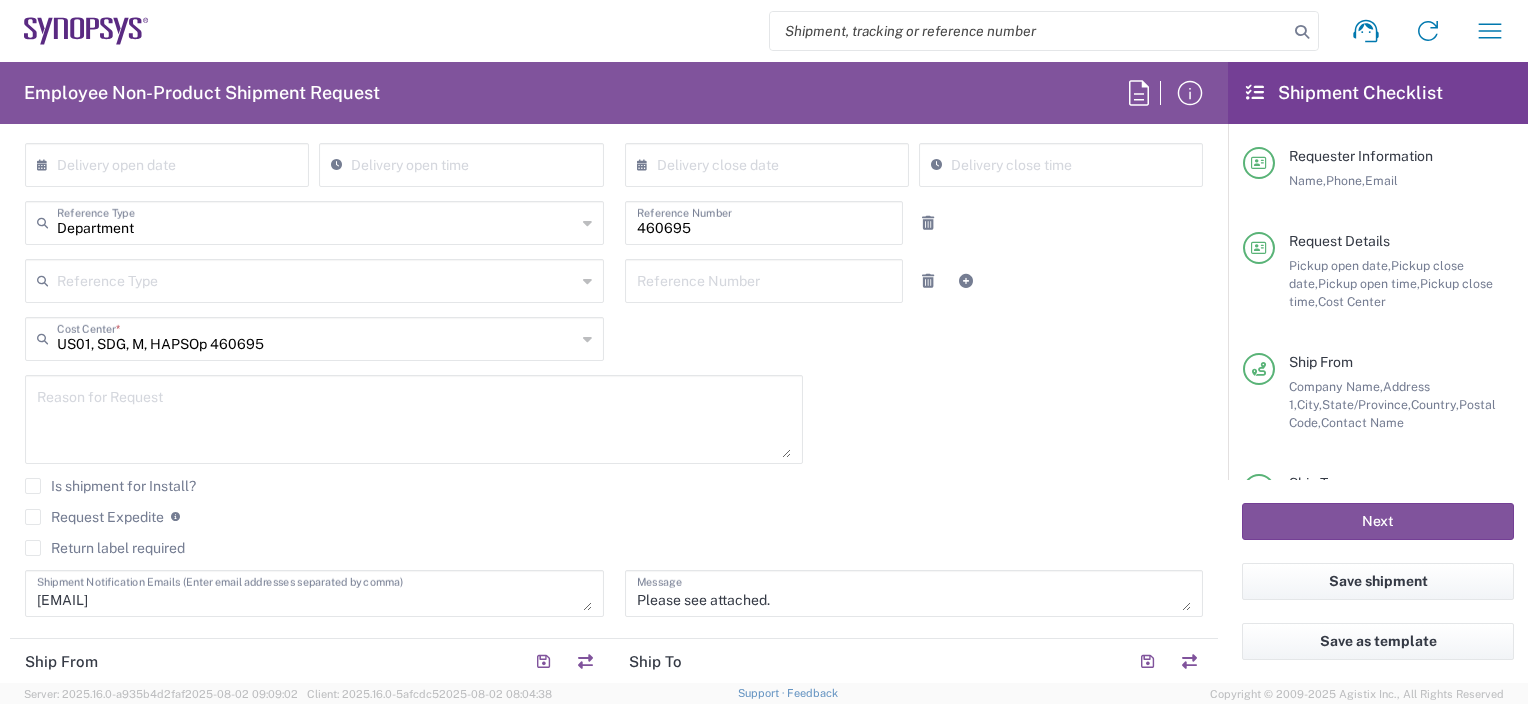 scroll, scrollTop: 395, scrollLeft: 0, axis: vertical 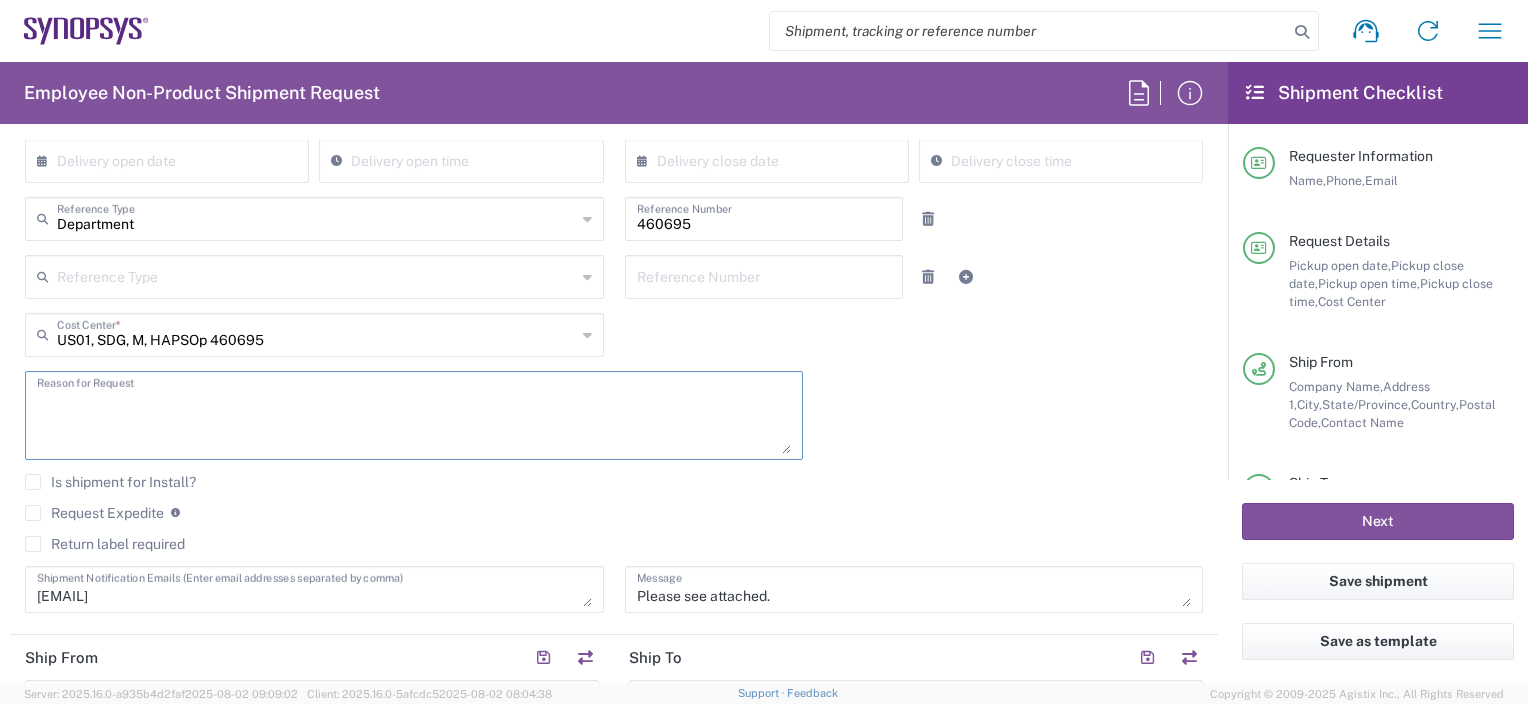 click at bounding box center (414, 415) 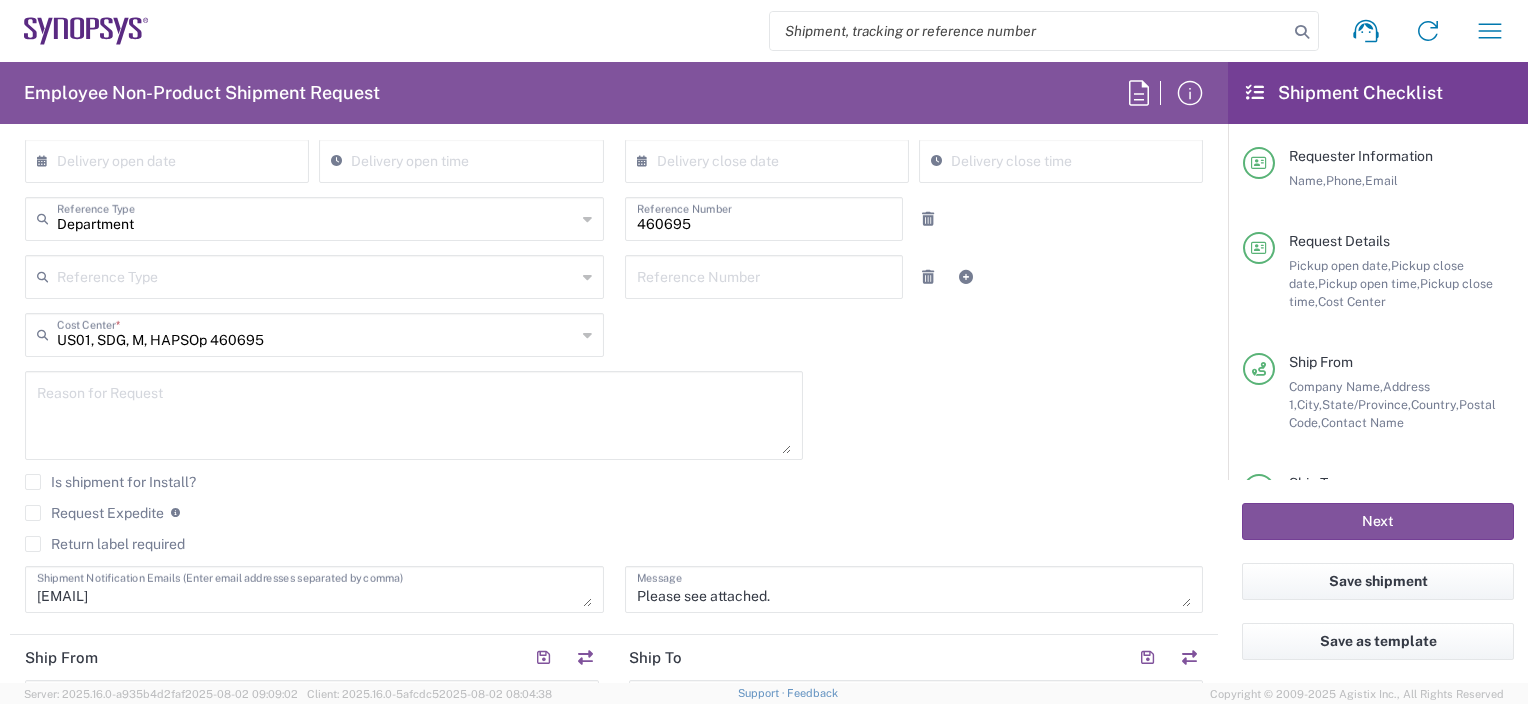click on "Requester Information  [FIRST] [LAST]  Name  * [PHONE]  Phone  * [EMAIL]  Email  *  Name (on behalf of)  Expedite requests must include authorized approver as "on behalf of"  Phone (on behalf of)  [EMAIL]  Email (on behalf of)   Request Details  [DATE] ×  Pickup open date  * Cancel Apply [TIME]  Pickup open time  * [DATE] ×  Pickup close date  * Cancel Apply [TIME]  Pickup close time  *  Schedule pickup  When scheduling a pickup please be sure to meet the following criteria:
1. Pickup window should start at least 2 hours after current time.
2.Pickup window needs to be at least 2 hours.
3.Pickup close time should not exceed business hours.
×  Delivery open date  Cancel Apply  Delivery open time  ×  Delivery close date  Cancel Apply  Delivery close time  Department  Reference Type  Department Customer Ref Invoice Number Purchase Order RMA 460695  Reference Number   Reference Type  Customer Ref Department Invoice Number Purchase Order RMA  Reference Number  * * *" 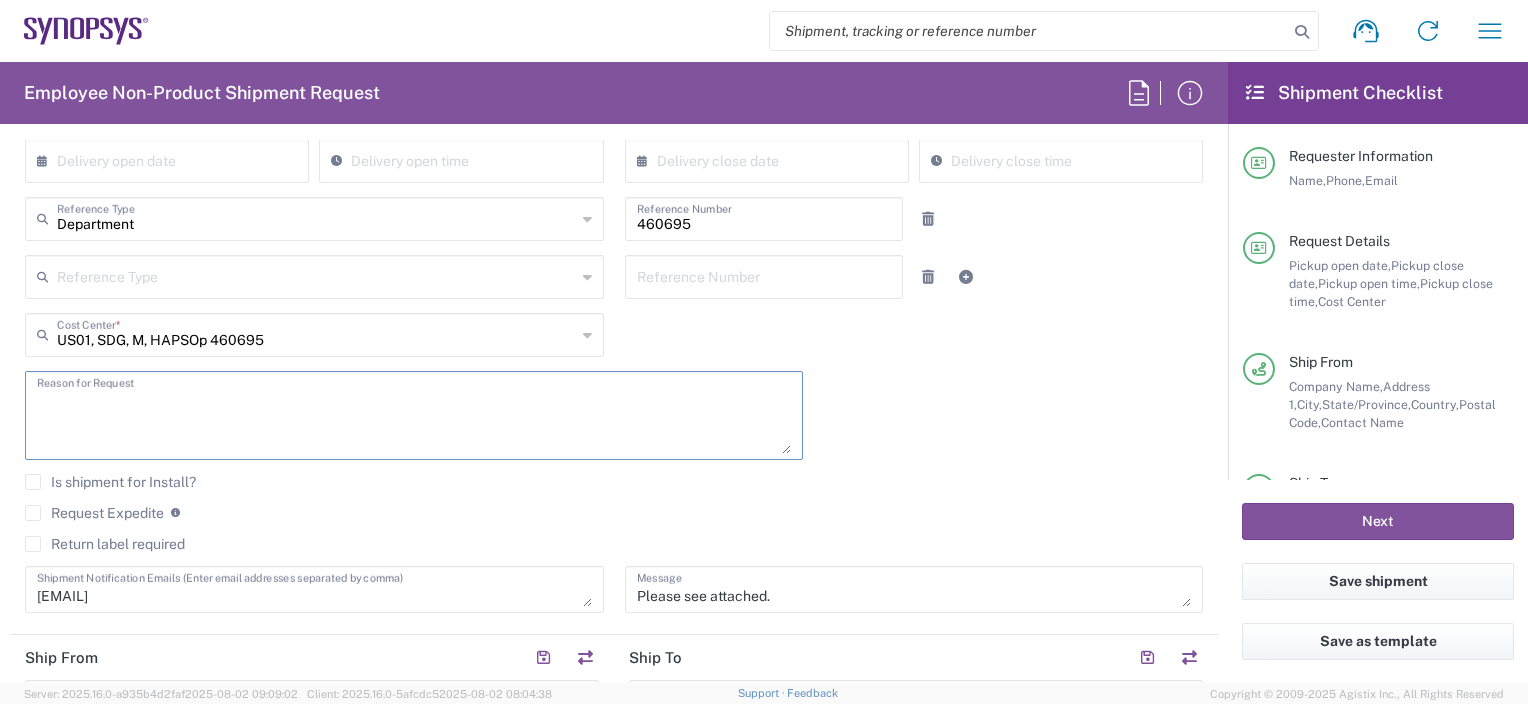 paste on "please help move these RMA units from Bldg 6/8 to Sanmina SJ on [DATE]" 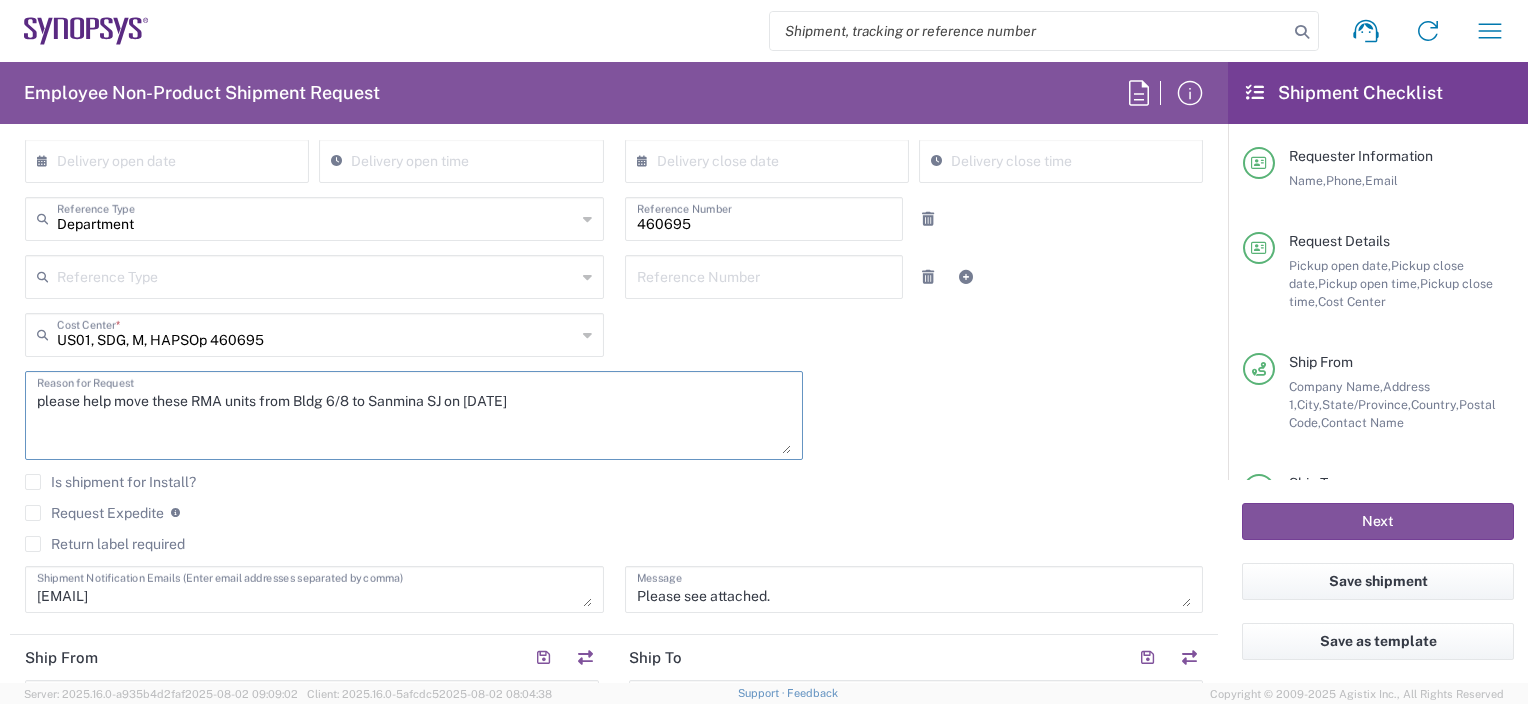 click on "please help move these RMA units from Bldg 6/8 to Sanmina SJ on [DATE]" at bounding box center [414, 415] 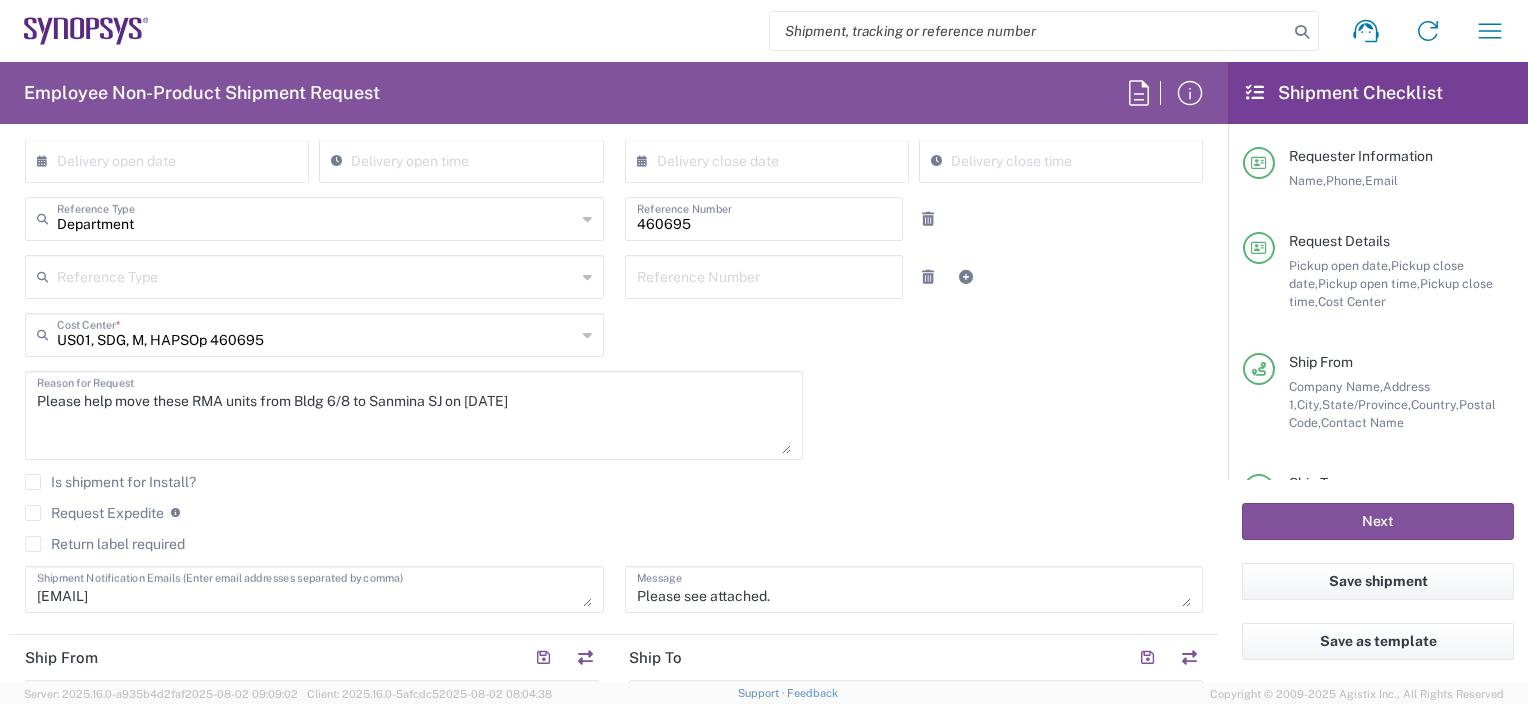 click on "Ship From  Company Name,   Address 1,   City,   State/Province,   Country,   Postal Code,   Contact Name" 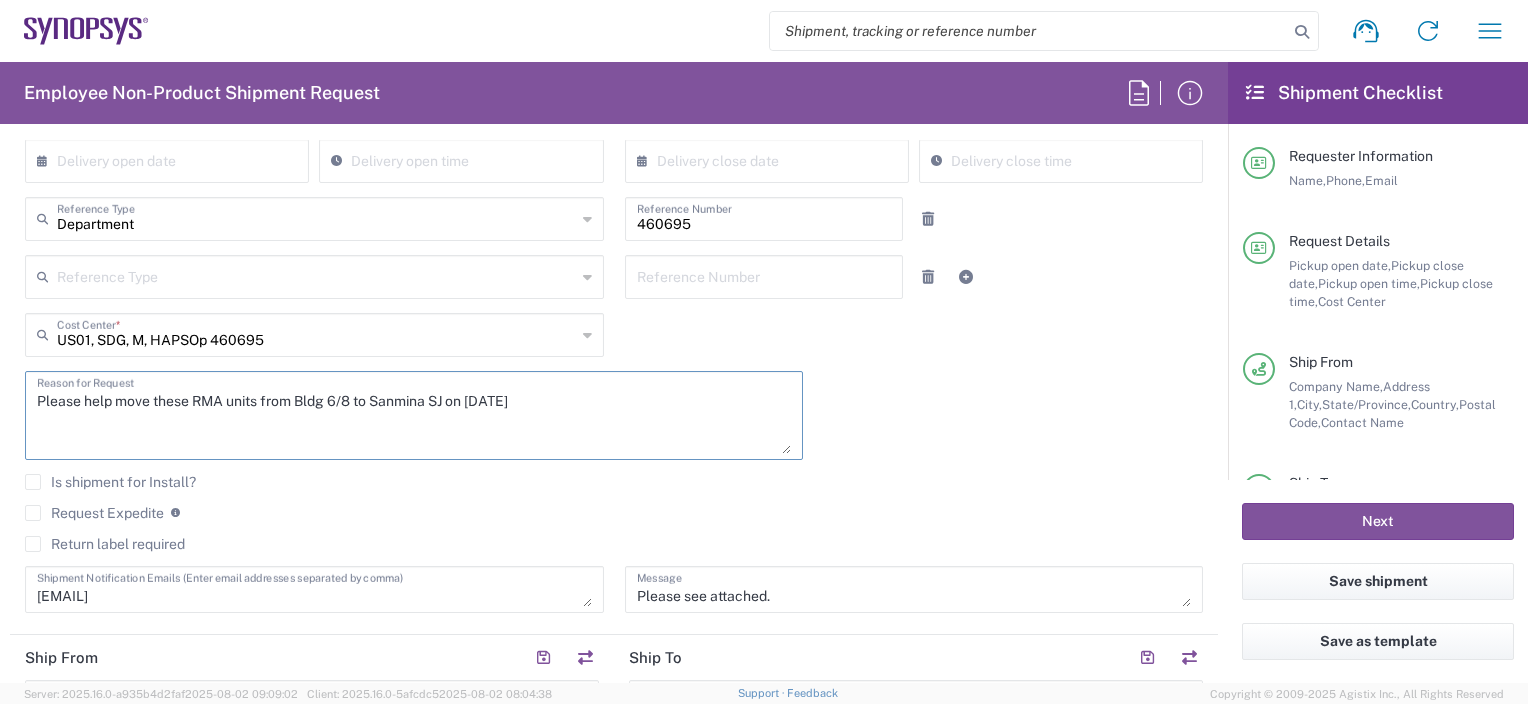 click on "Please help move these RMA units from Bldg 6/8 to Sanmina SJ on [DATE]" at bounding box center (414, 415) 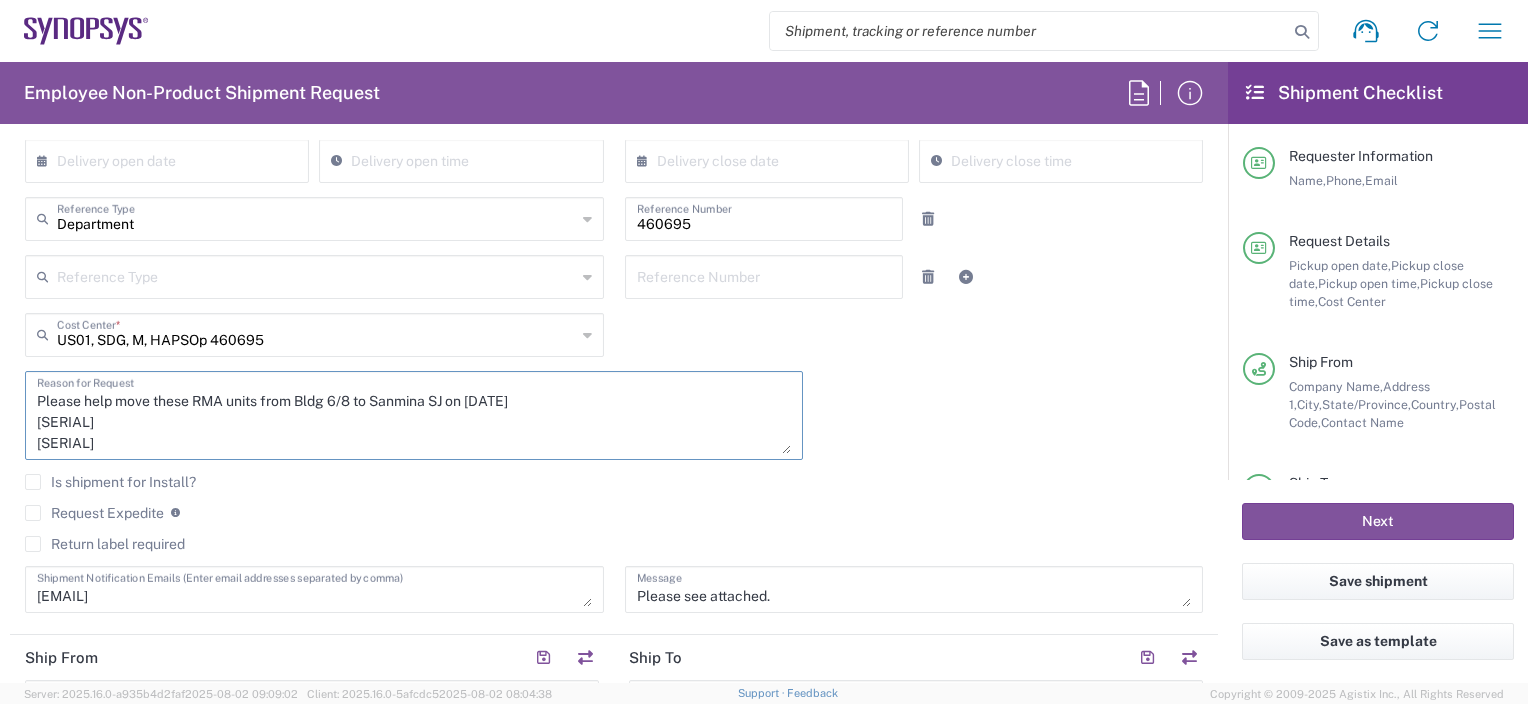 scroll, scrollTop: 1, scrollLeft: 0, axis: vertical 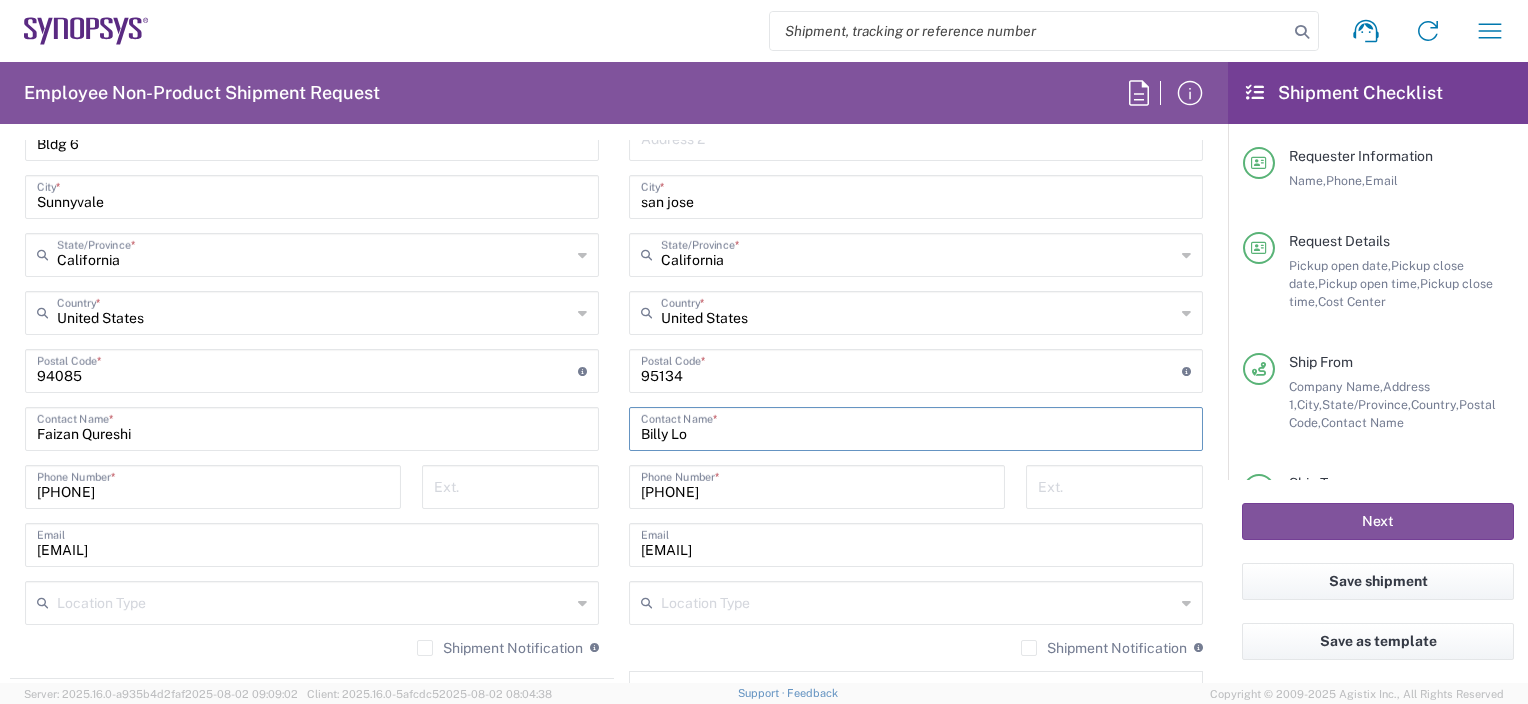 drag, startPoint x: 749, startPoint y: 431, endPoint x: 511, endPoint y: 420, distance: 238.25406 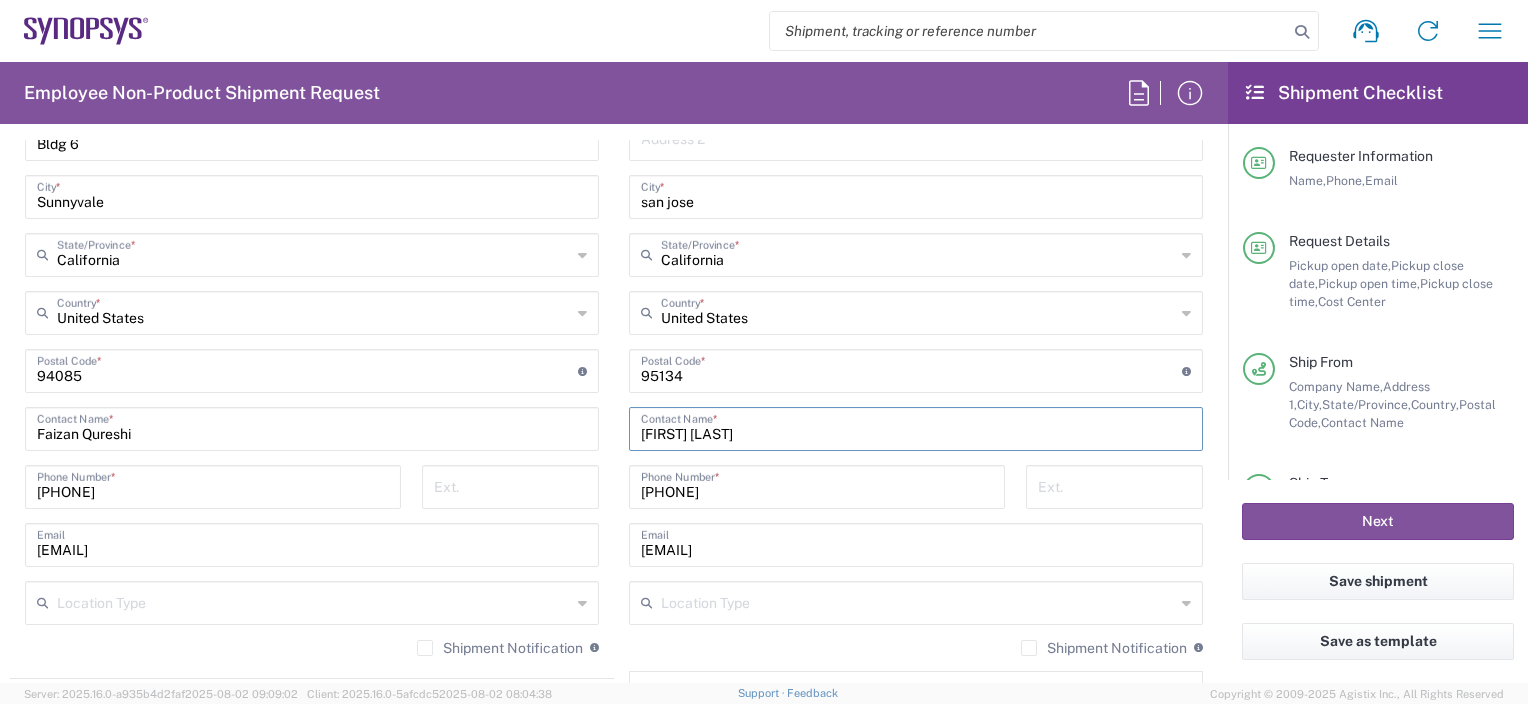 type on "[FIRST] [LAST]" 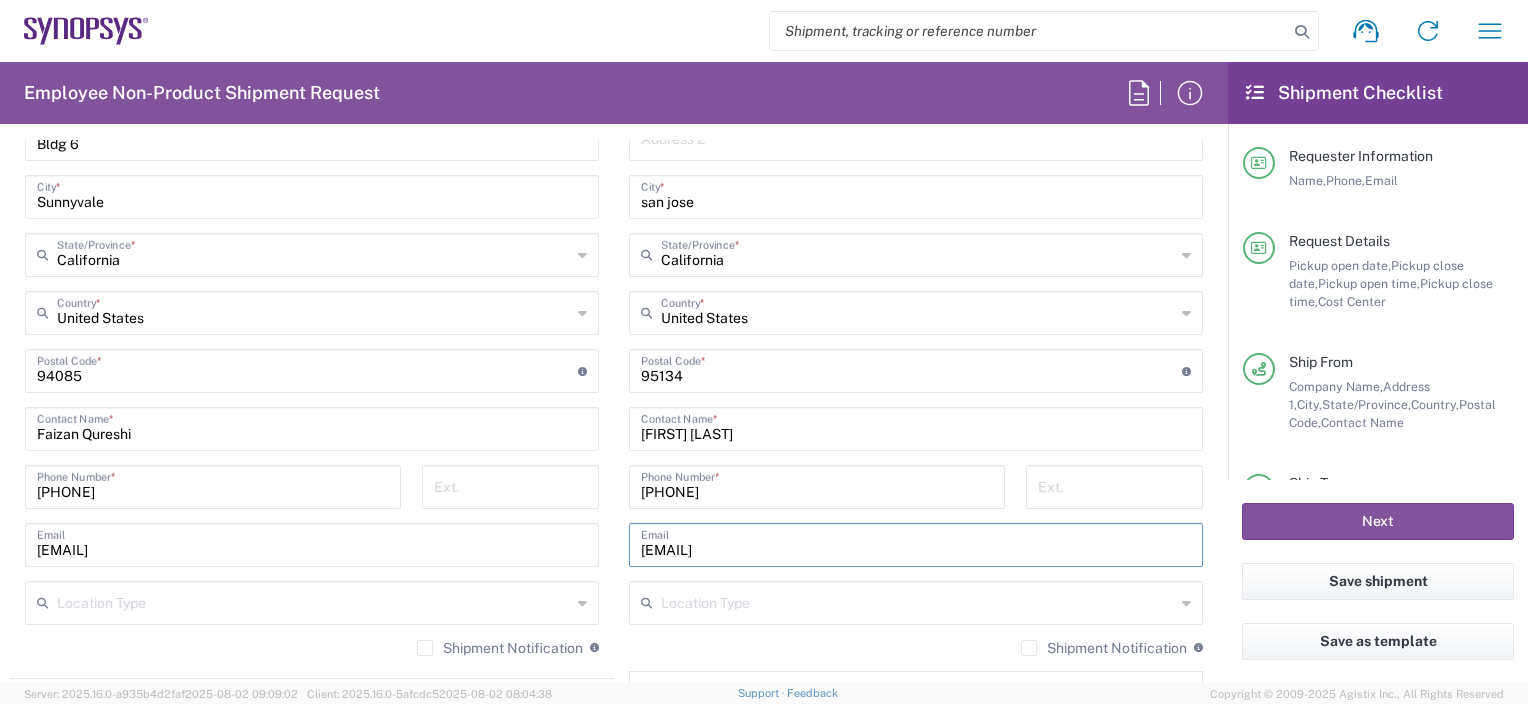 drag, startPoint x: 812, startPoint y: 536, endPoint x: 557, endPoint y: 536, distance: 255 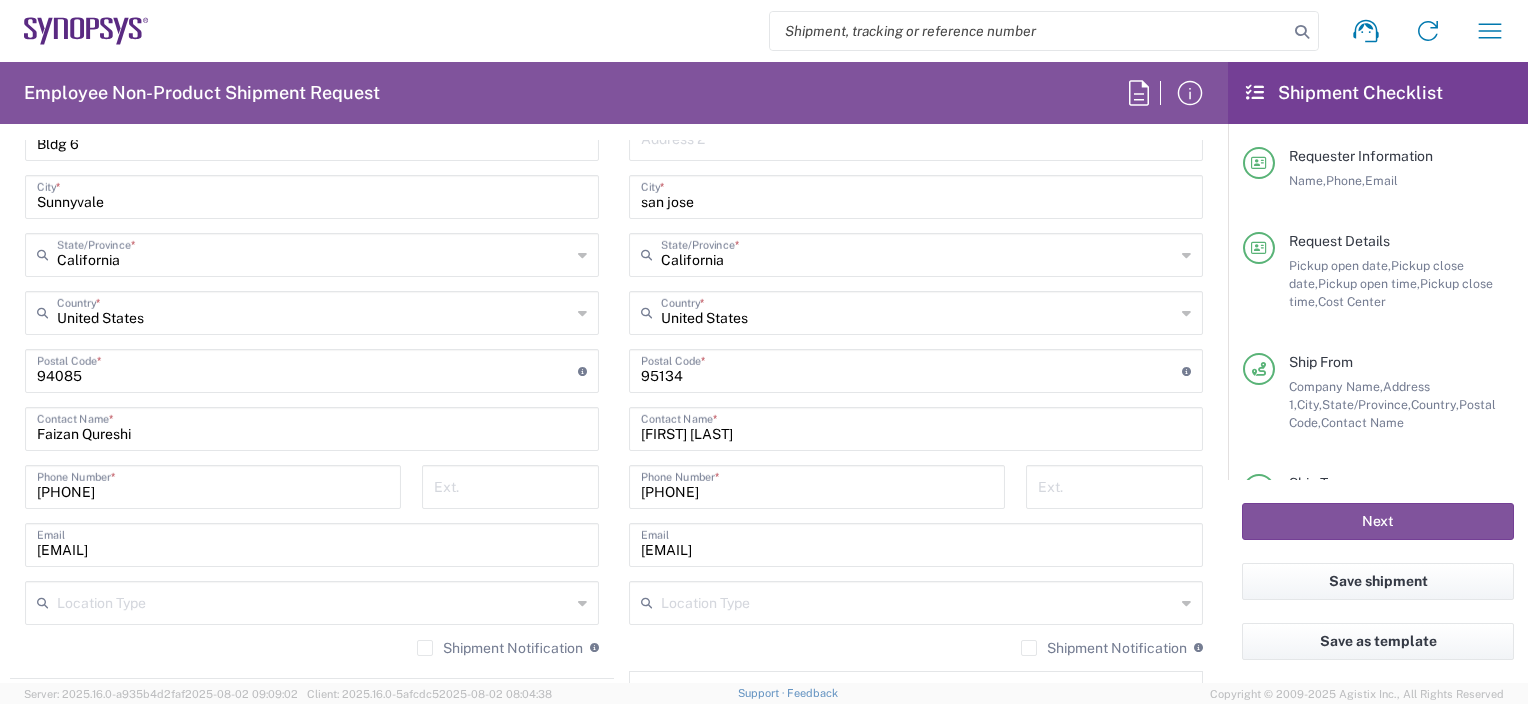 click on "[PHONE] Phone Number  *" 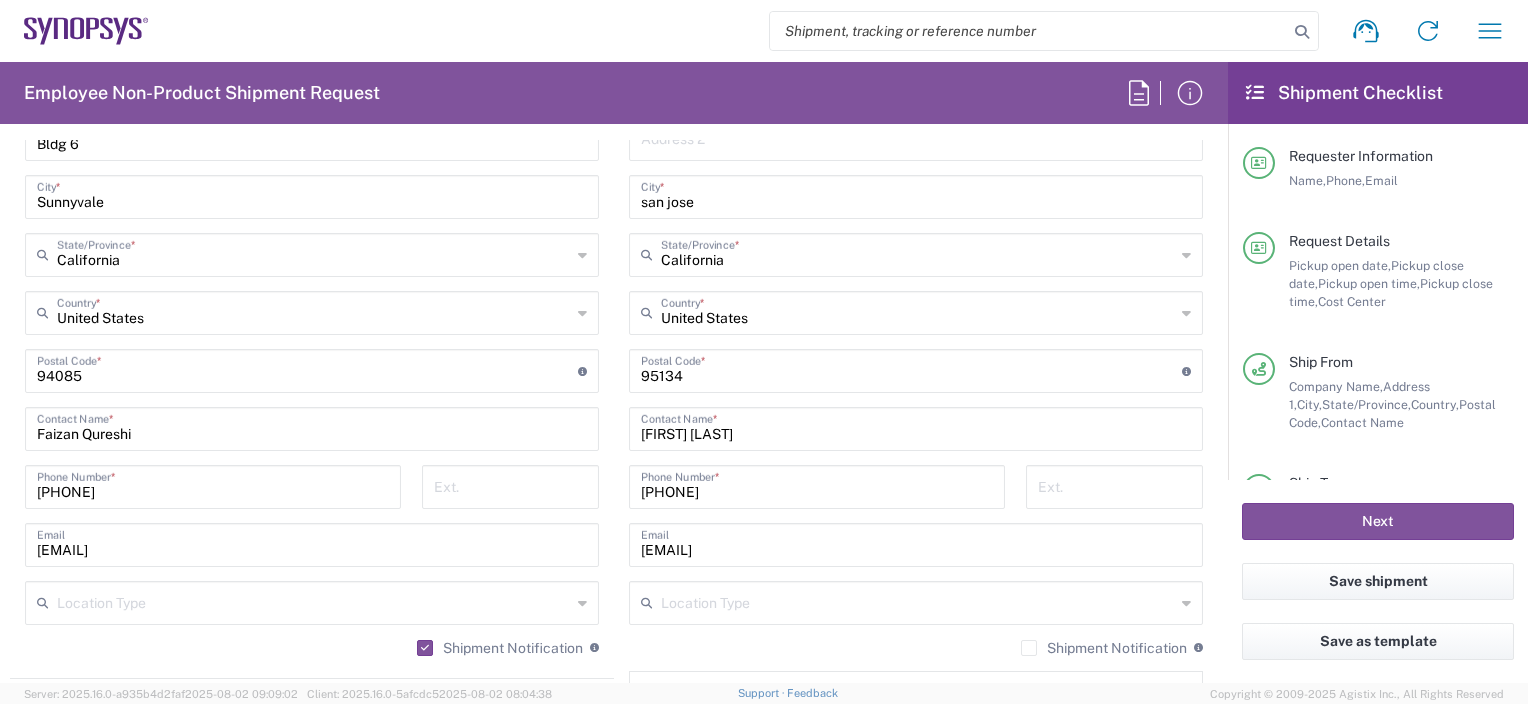 click on "Shipment Notification" 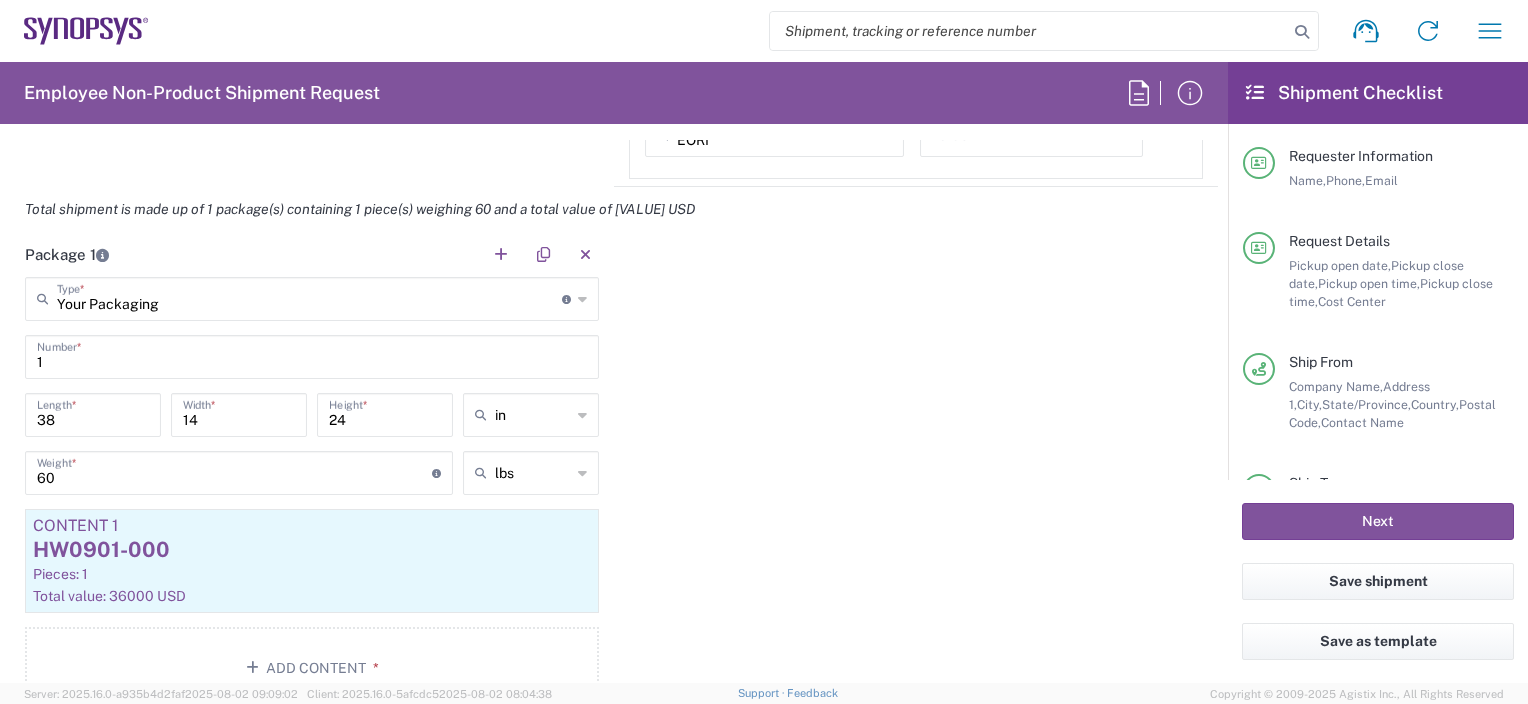scroll, scrollTop: 1738, scrollLeft: 0, axis: vertical 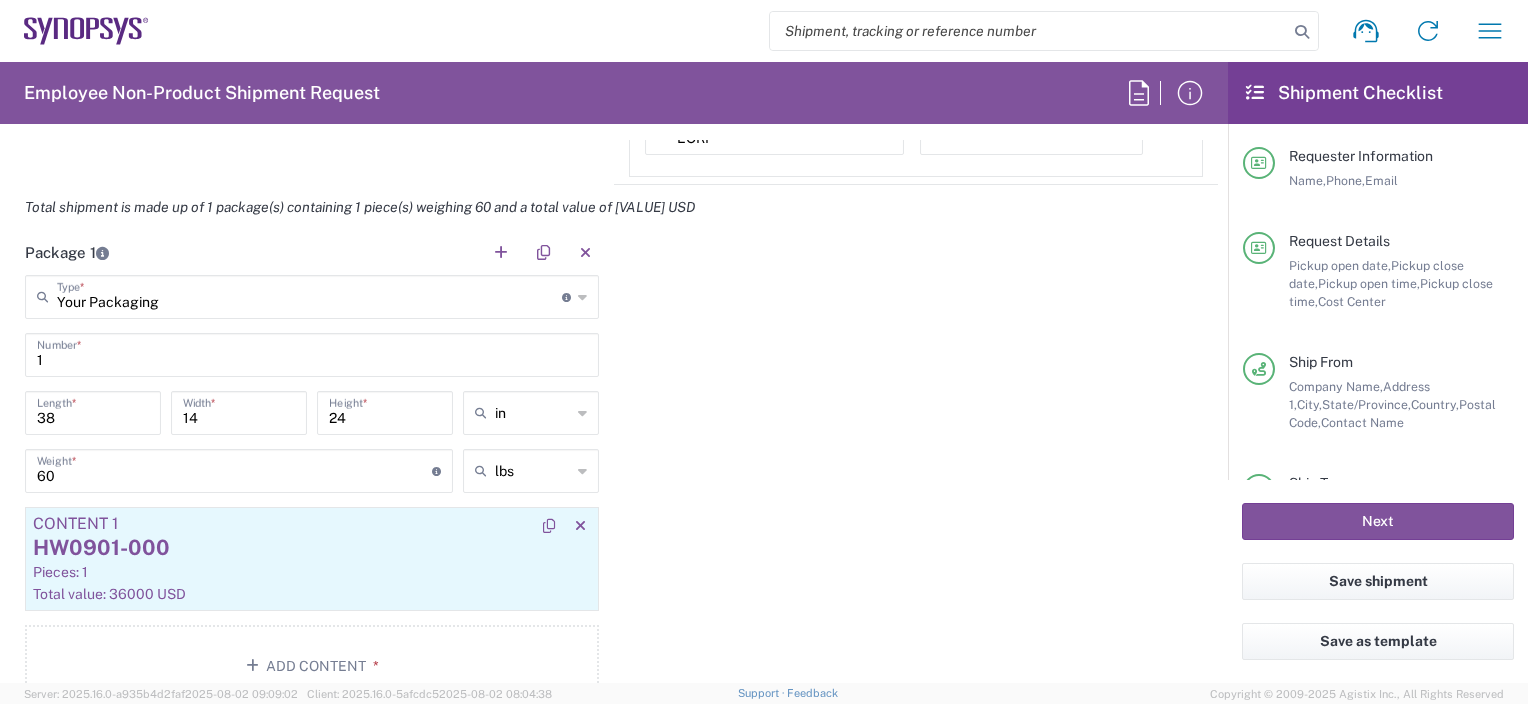 click on "HW0901-000" 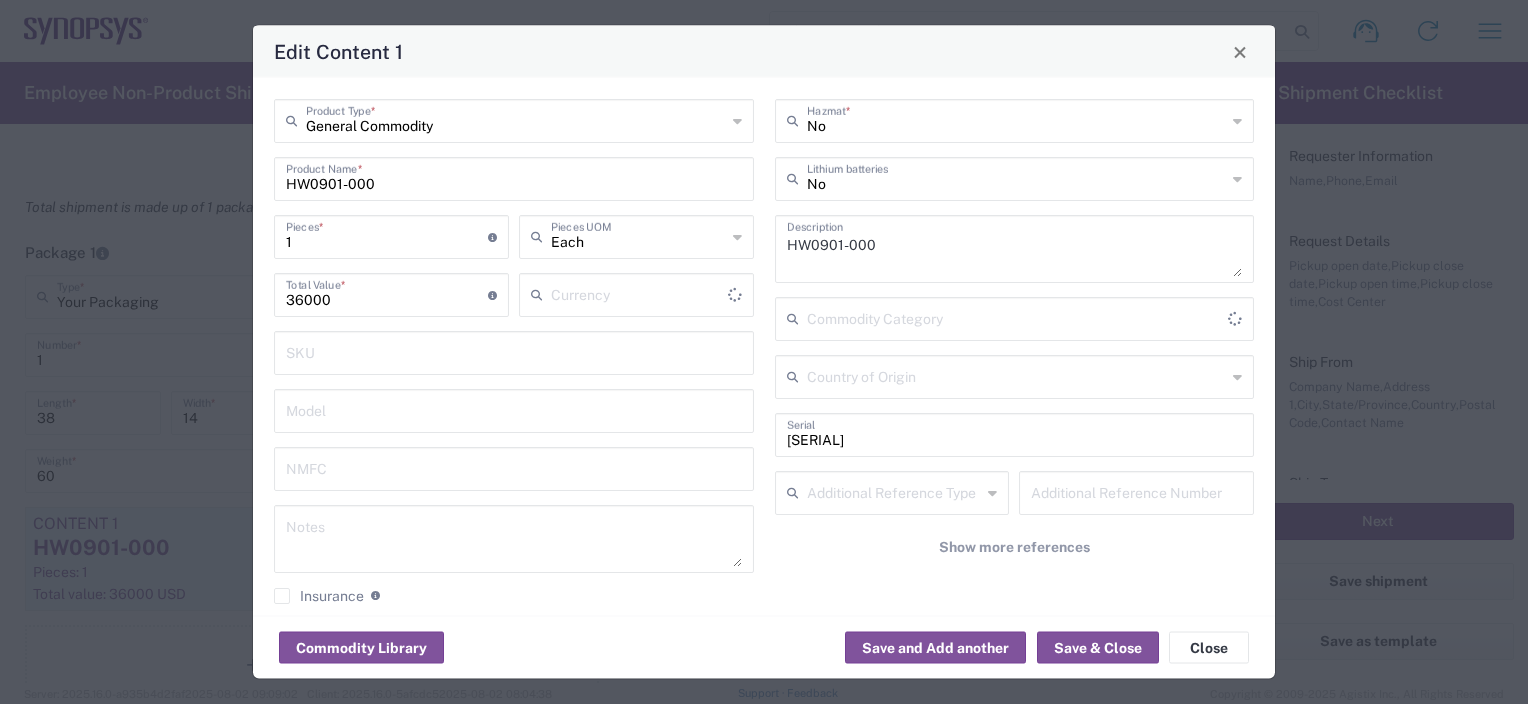 type on "US Dollar" 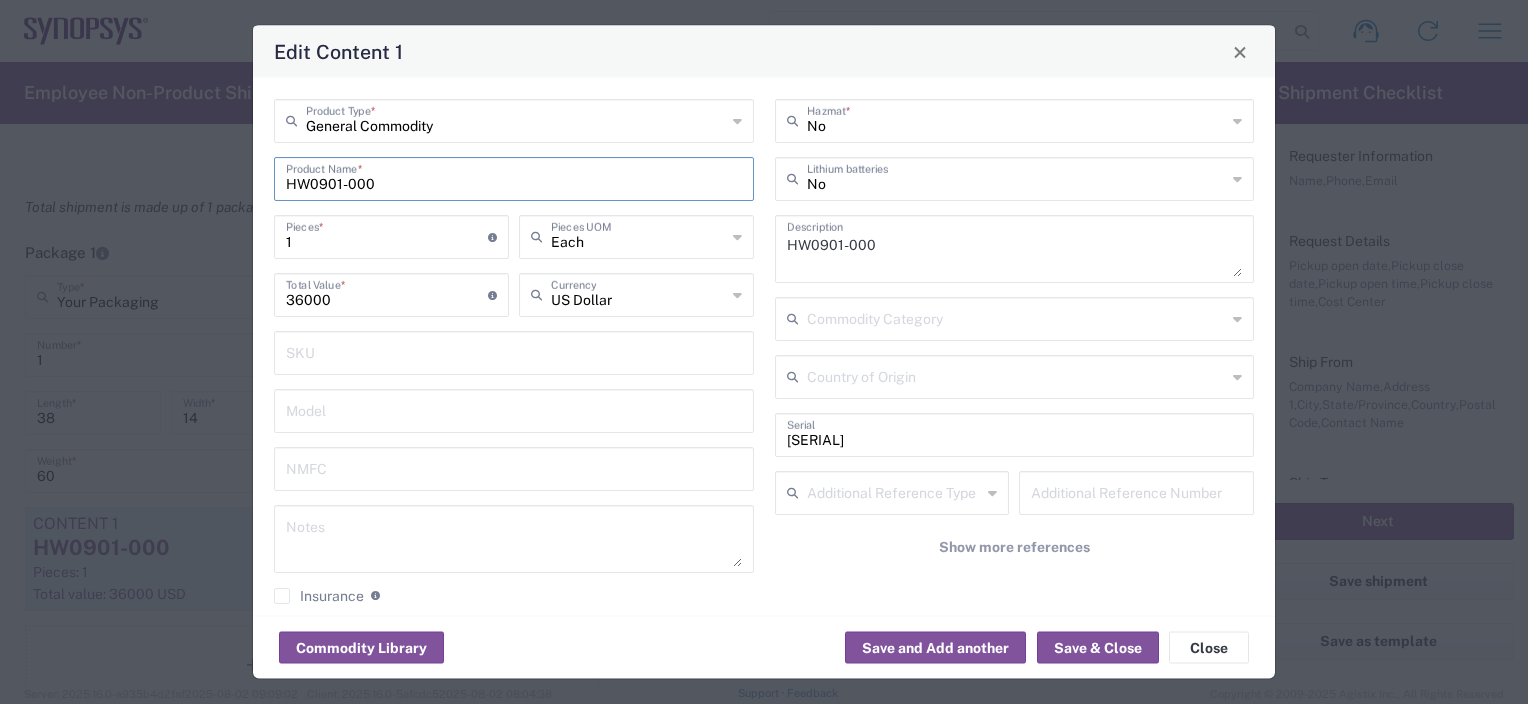 click on "HW0901-000" at bounding box center [514, 177] 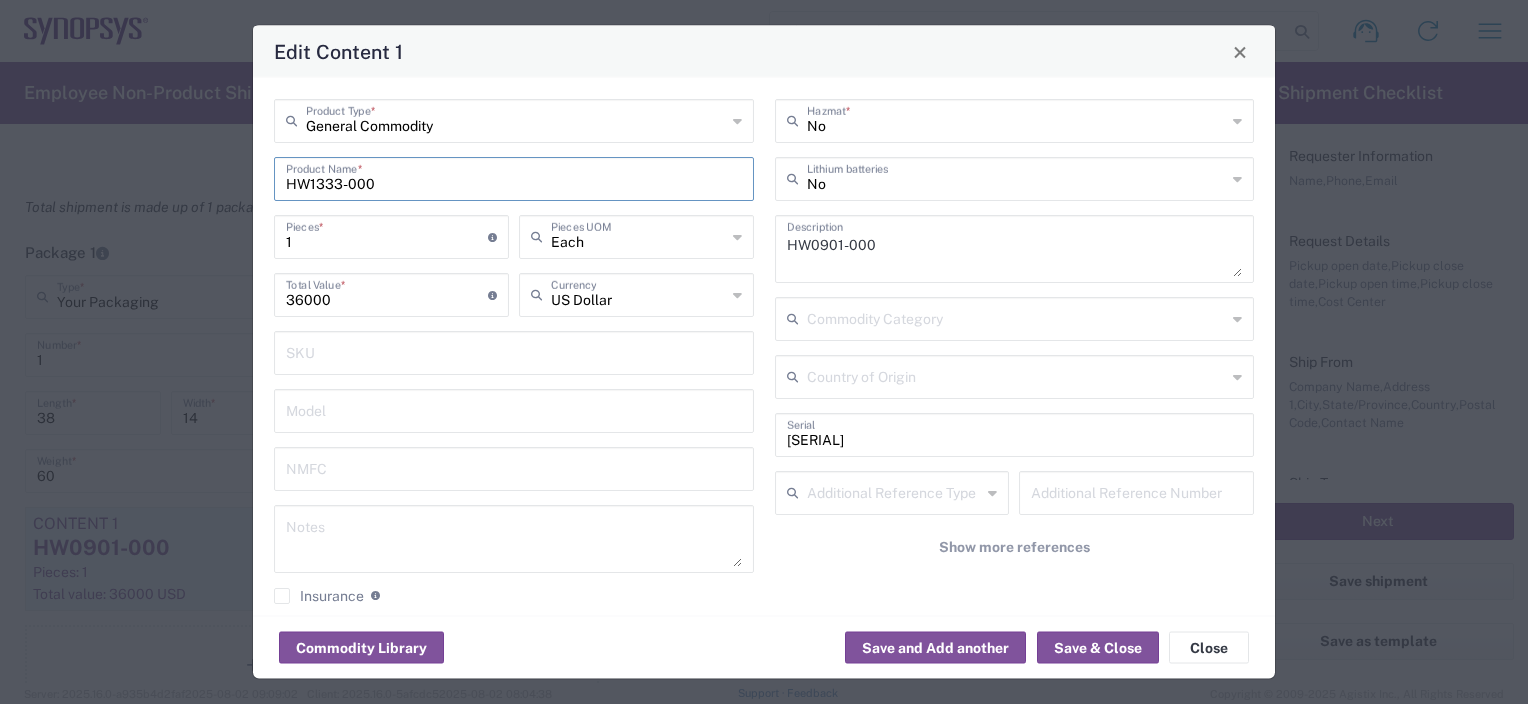 type on "HW1333-000" 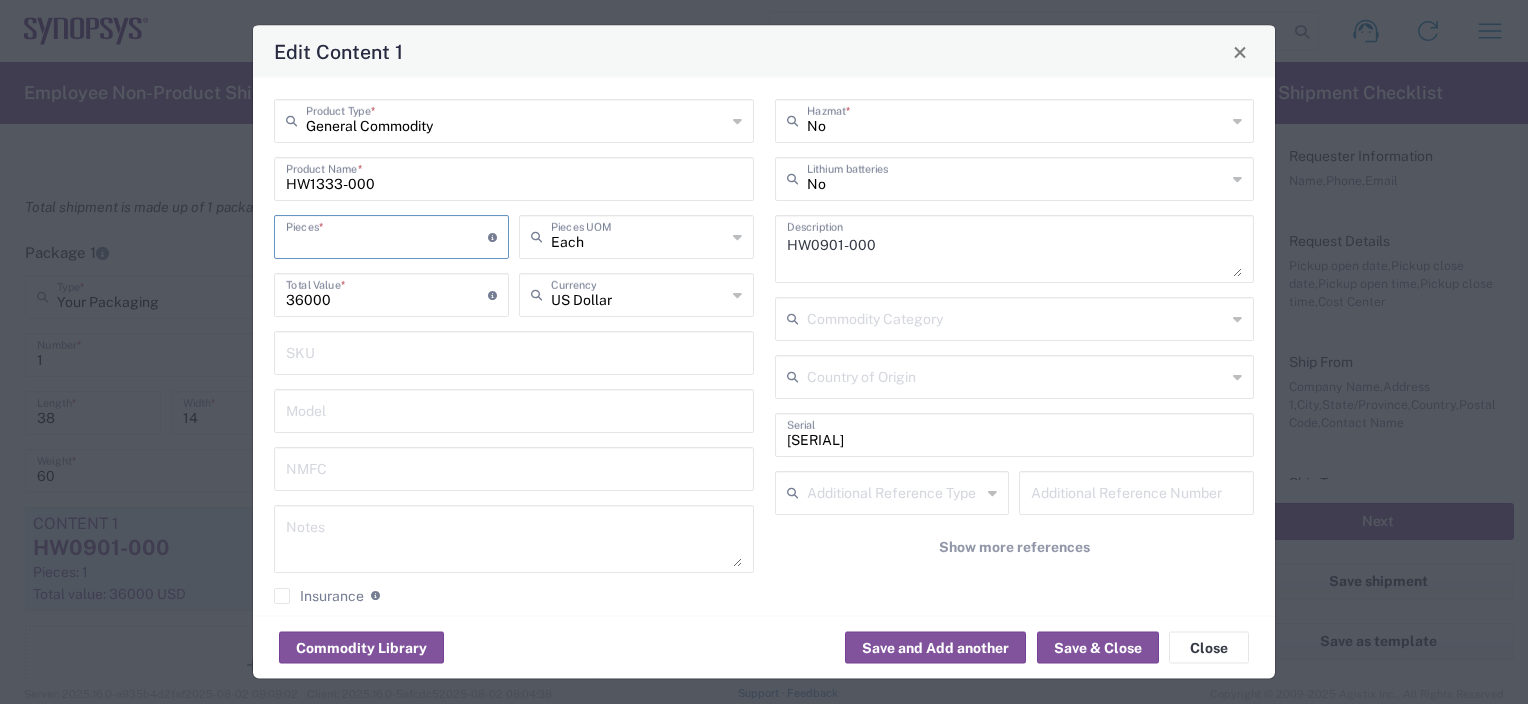 type on "2" 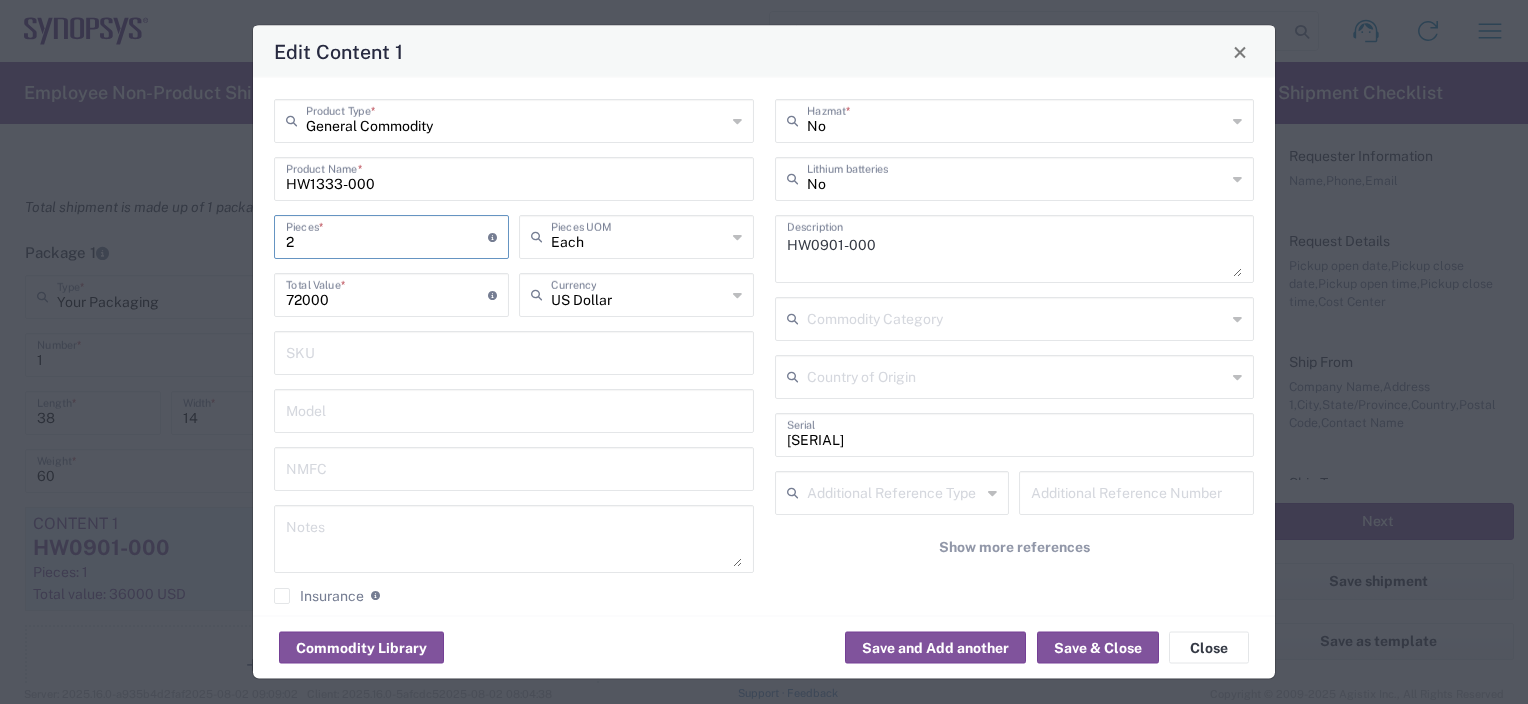 type on "2" 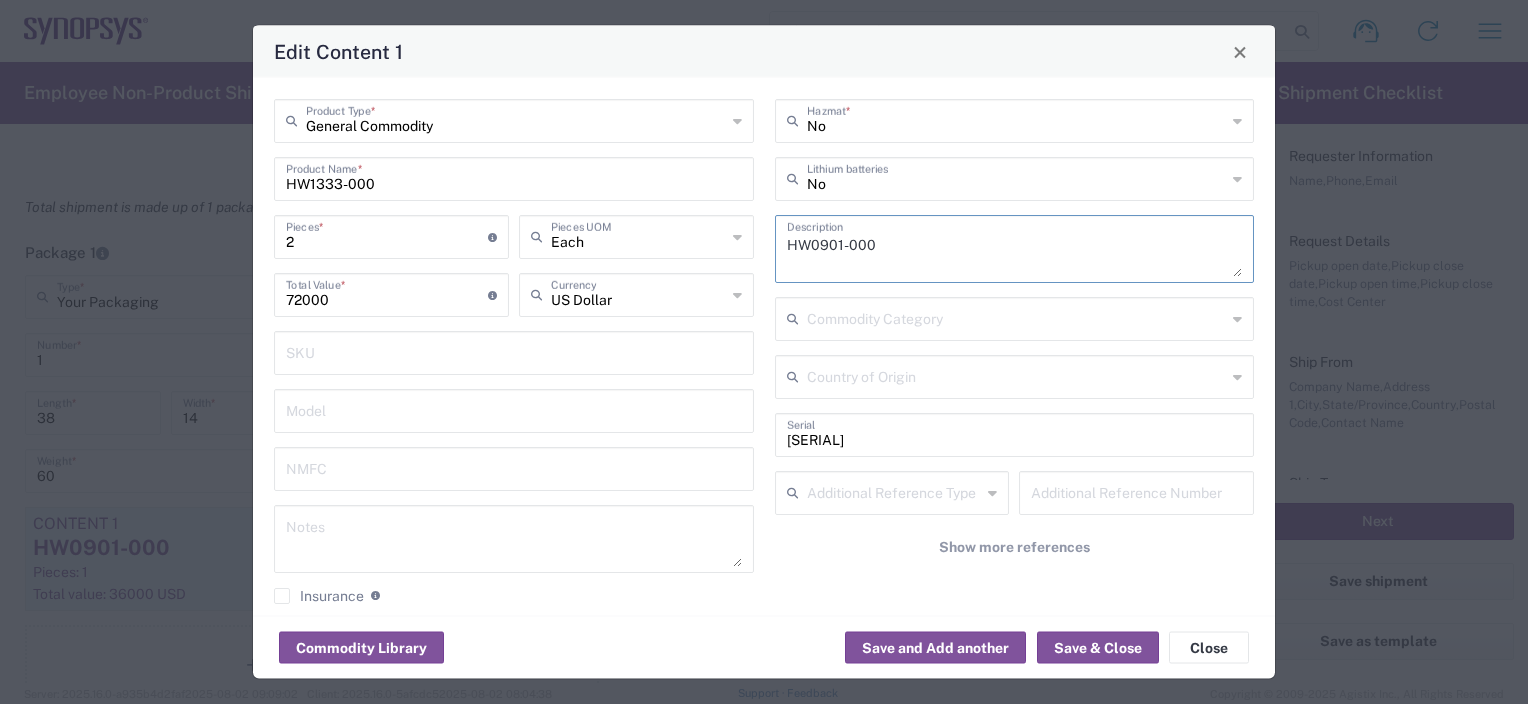 drag, startPoint x: 885, startPoint y: 252, endPoint x: 488, endPoint y: 258, distance: 397.04535 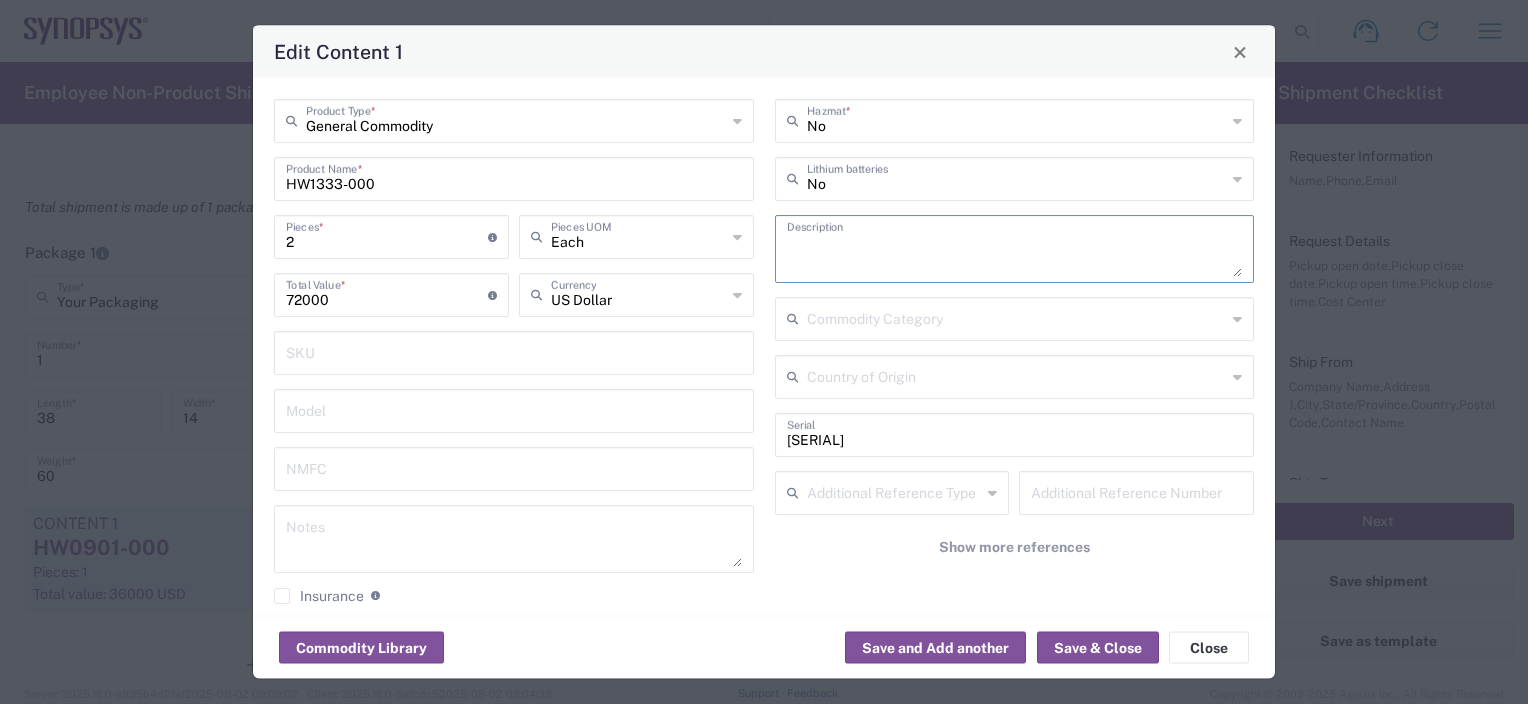 type 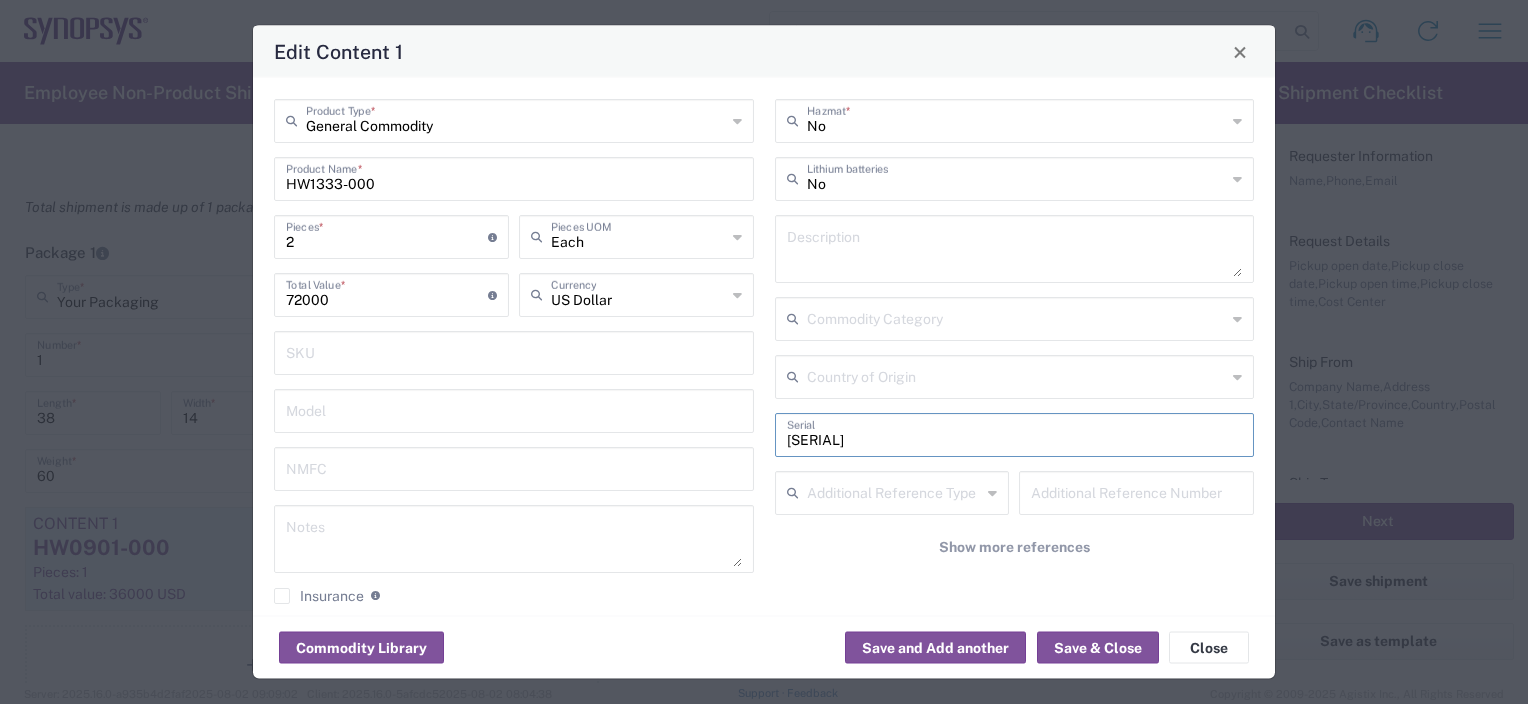 drag, startPoint x: 850, startPoint y: 436, endPoint x: 640, endPoint y: 444, distance: 210.15233 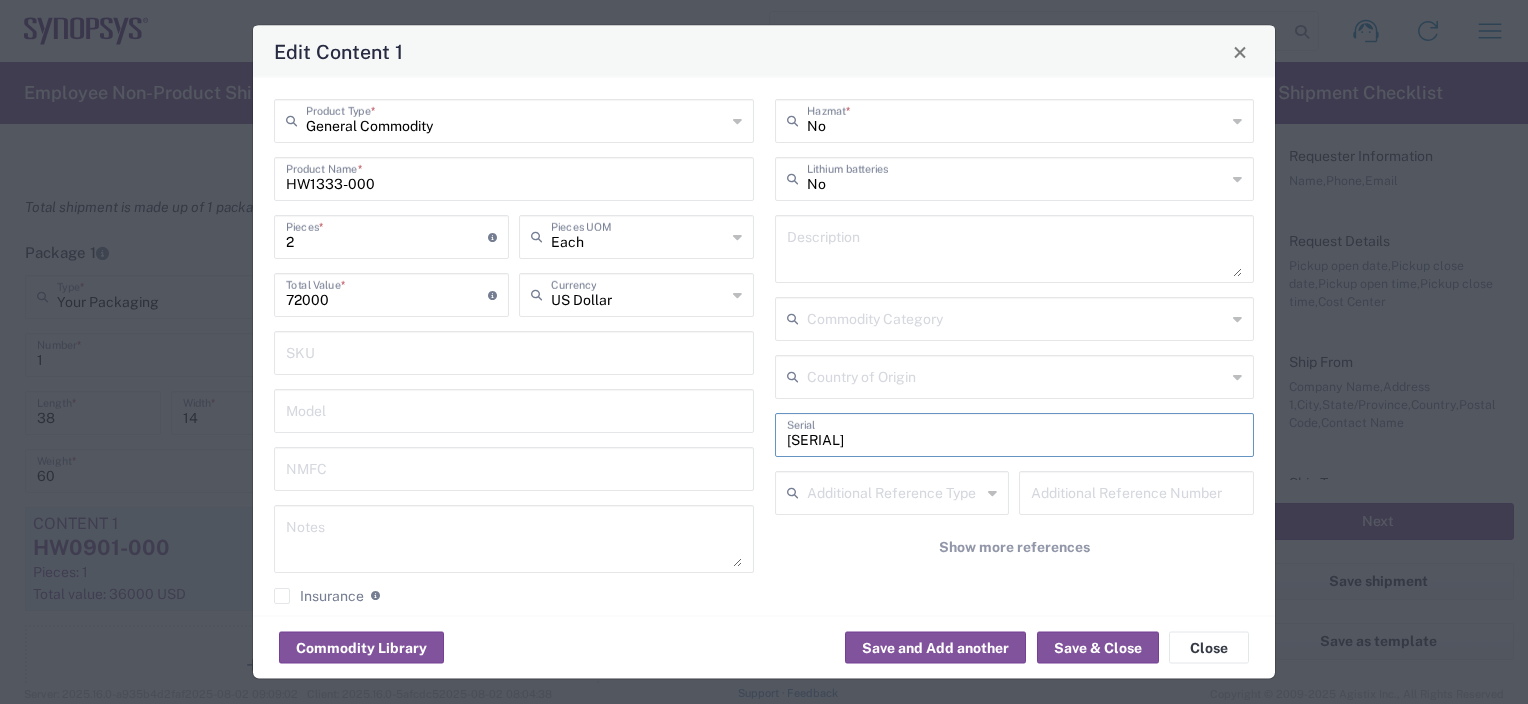 paste on "[SERIAL] [SERIAL]" 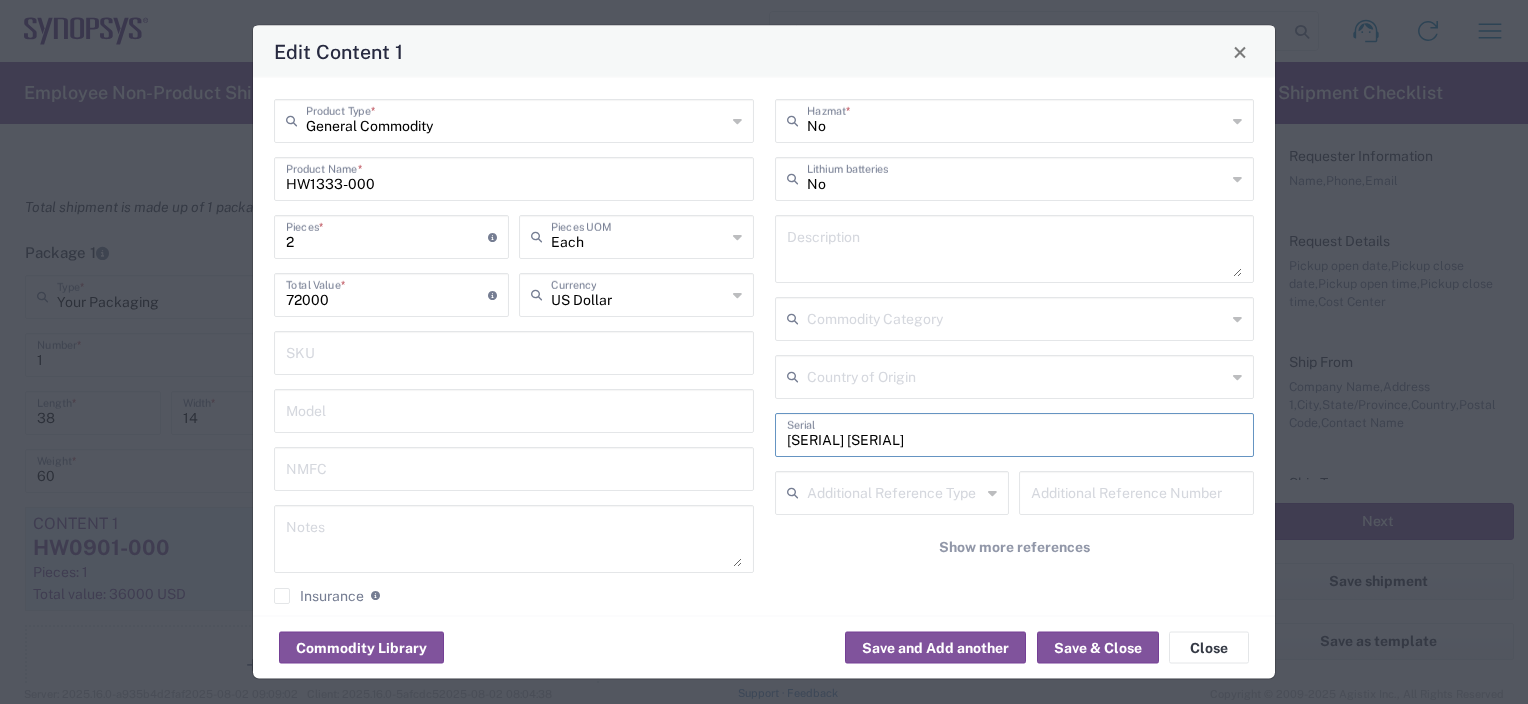 type on "[SERIAL] [SERIAL]" 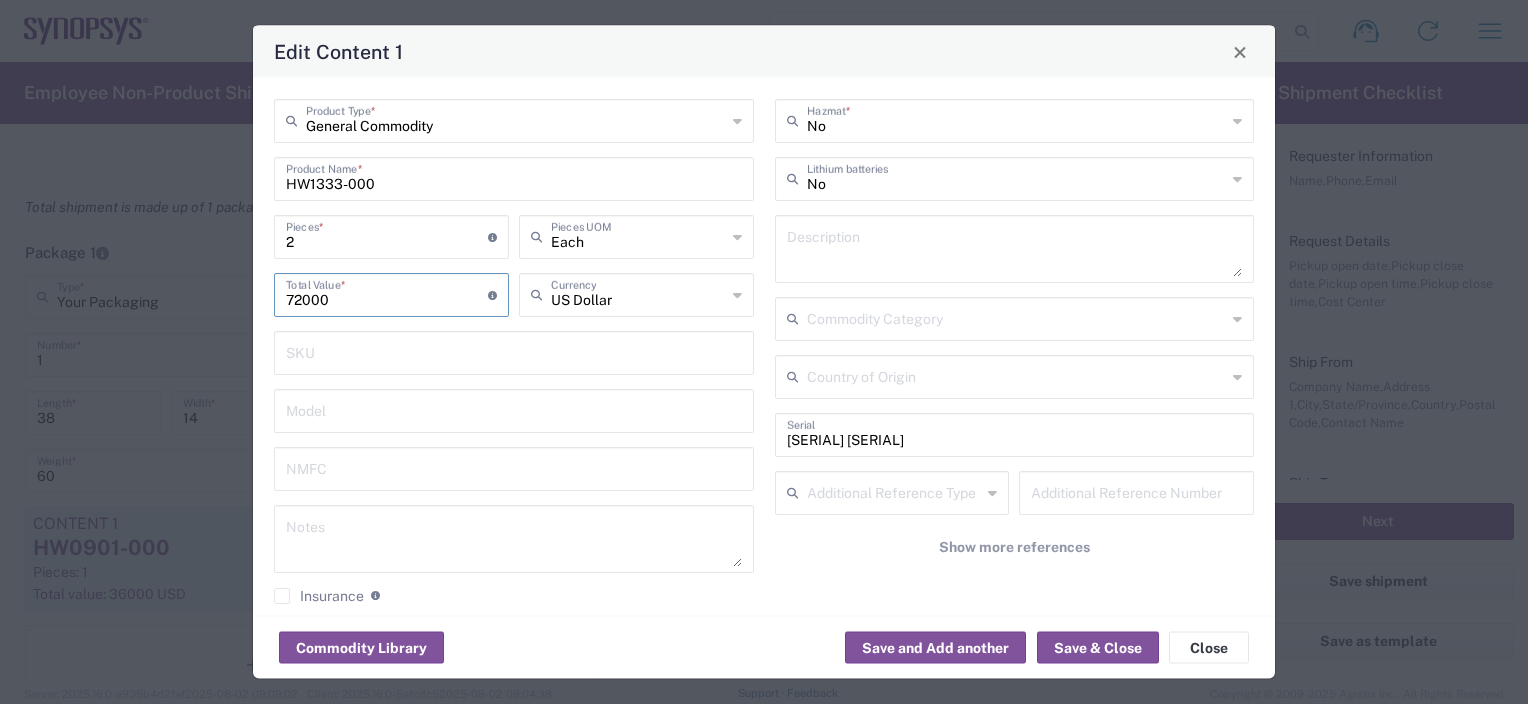 drag, startPoint x: 339, startPoint y: 304, endPoint x: 0, endPoint y: 260, distance: 341.84354 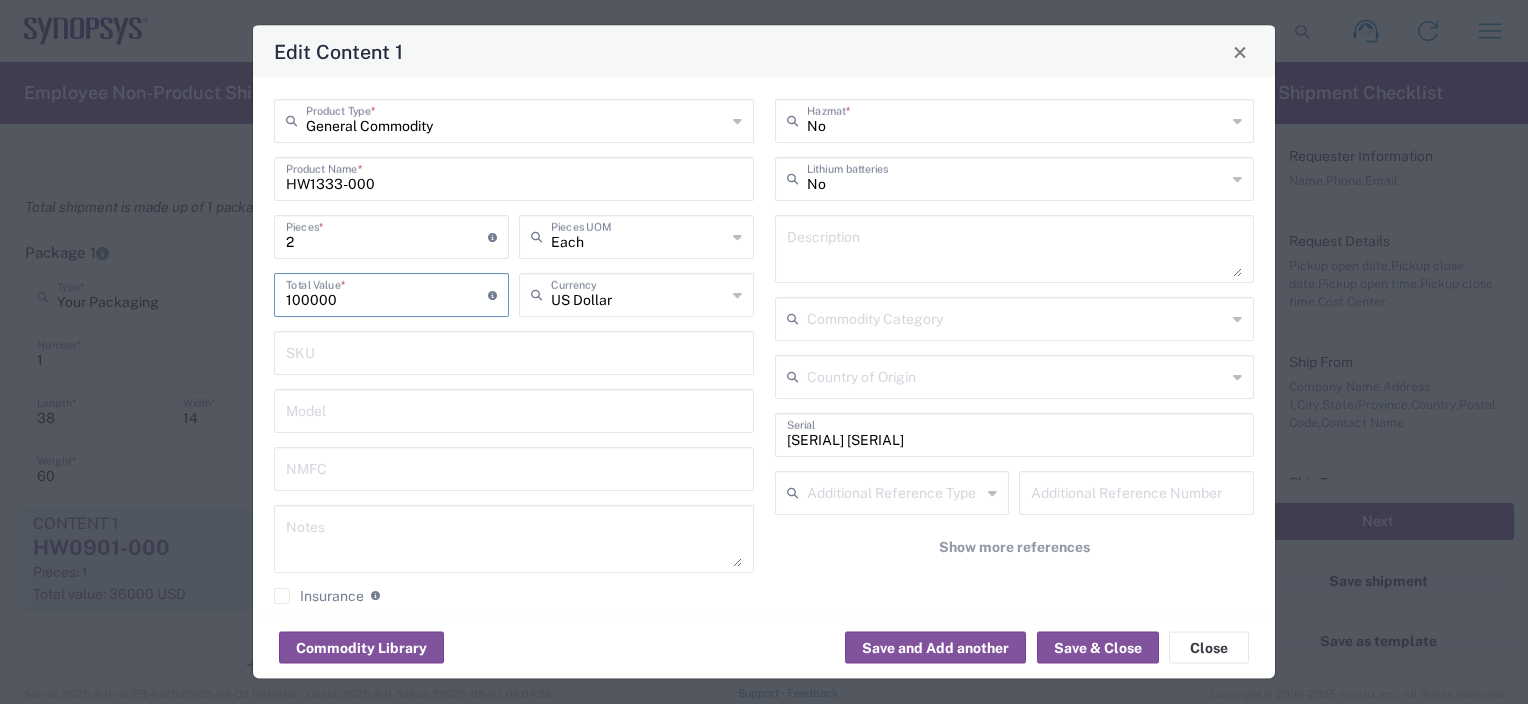 type on "100000" 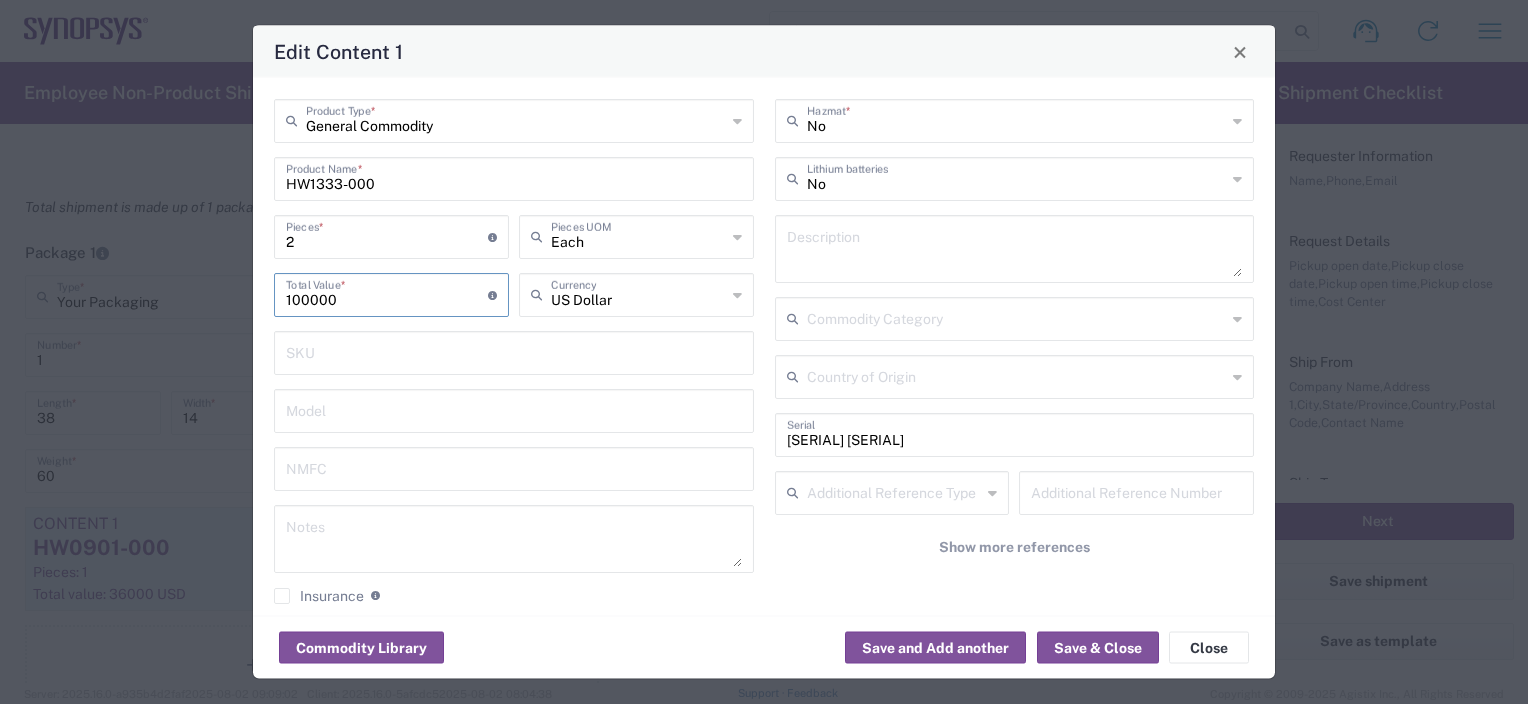 drag, startPoint x: 226, startPoint y: 254, endPoint x: 202, endPoint y: 252, distance: 24.083189 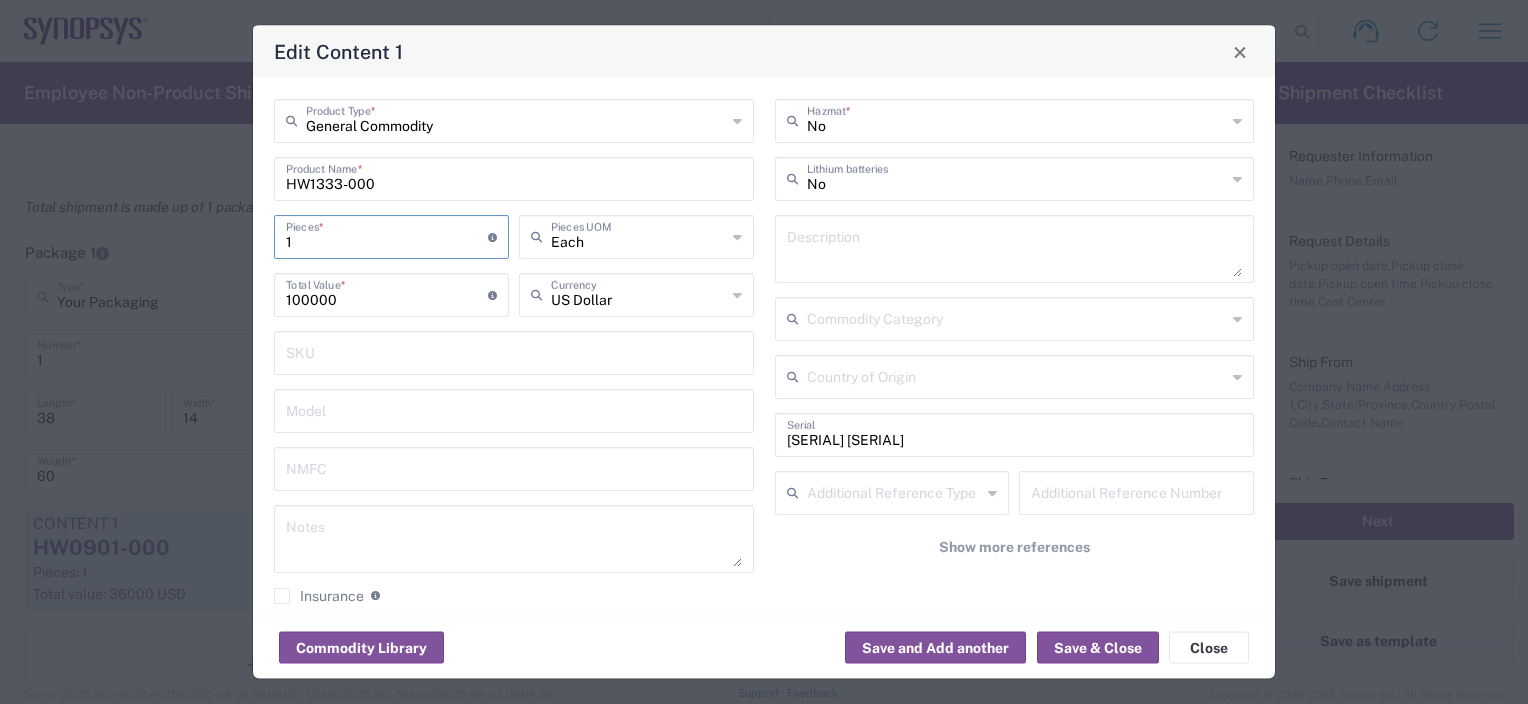 type on "1" 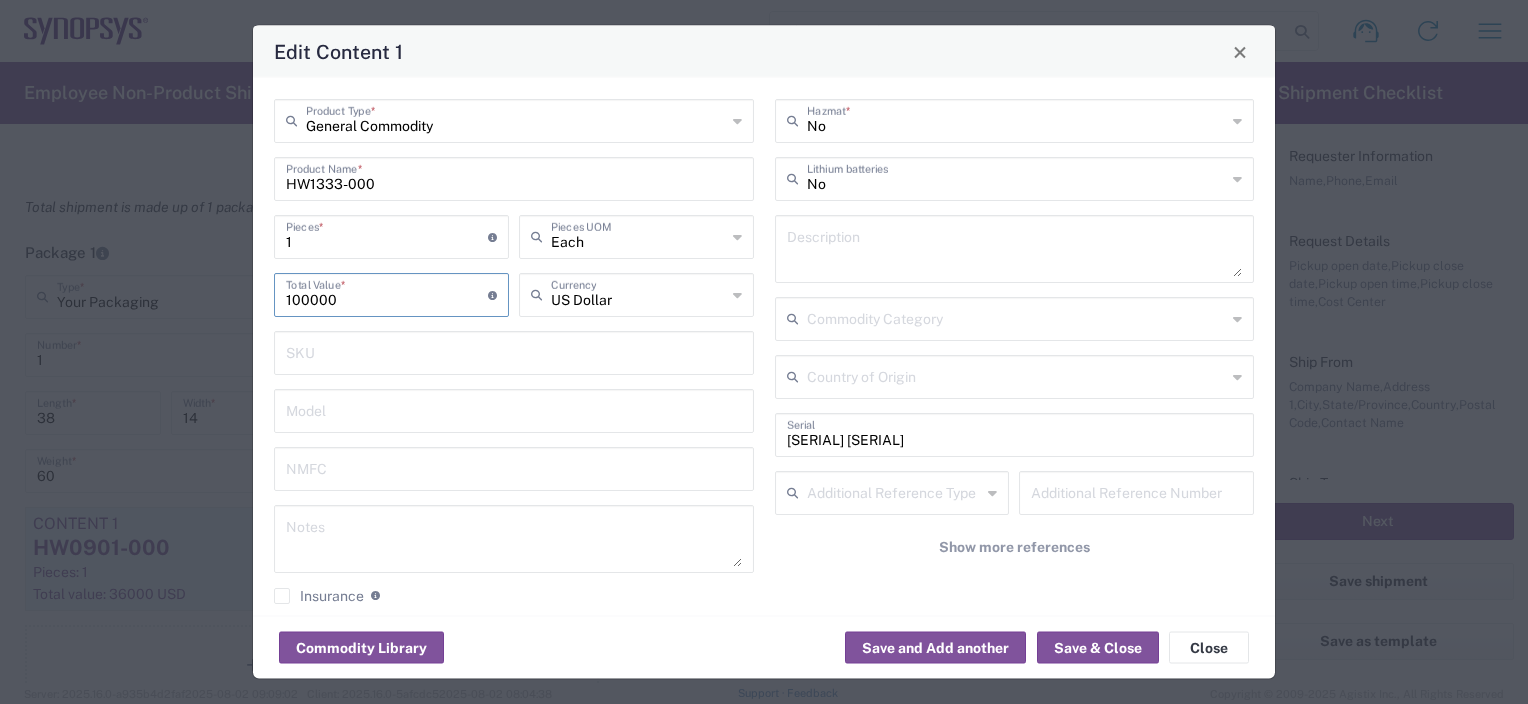 drag, startPoint x: 332, startPoint y: 290, endPoint x: 170, endPoint y: 268, distance: 163.487 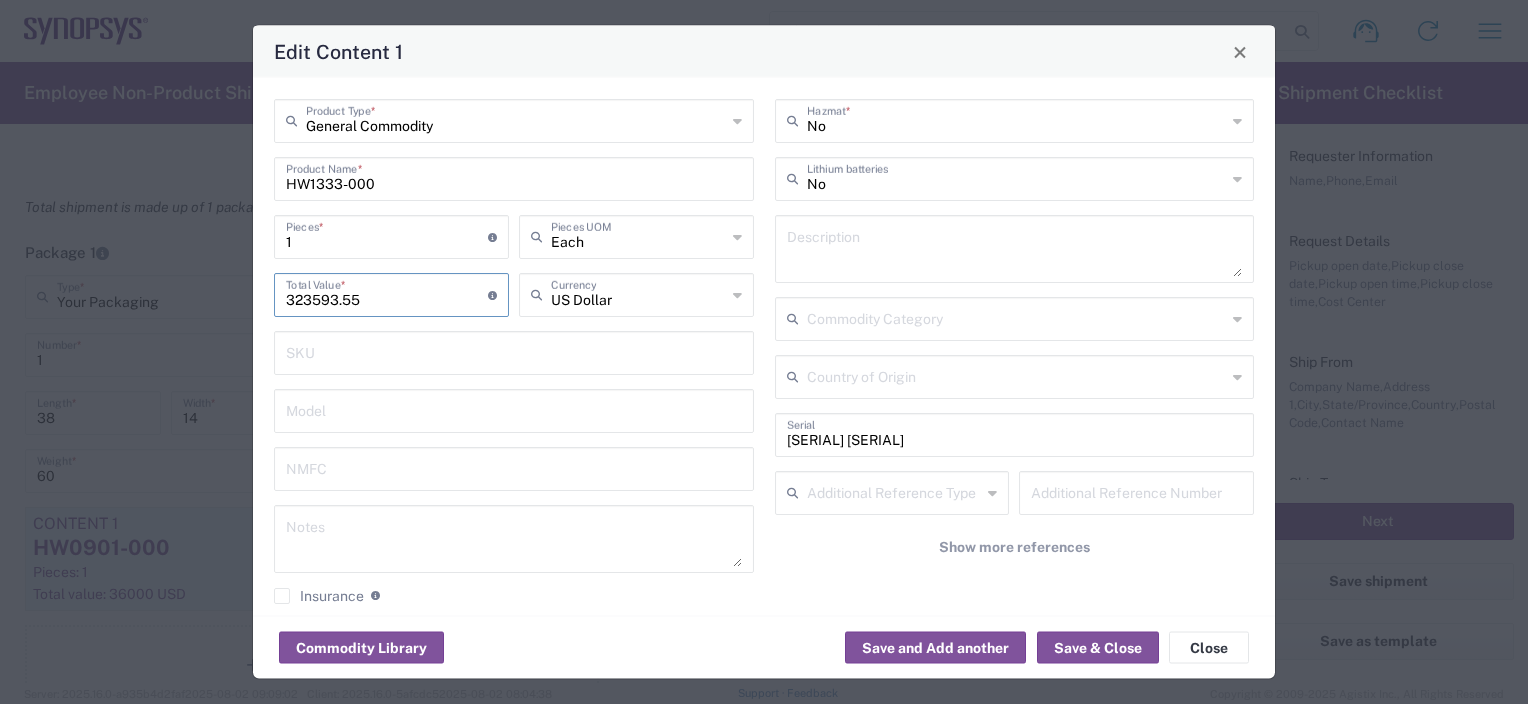 type on "323593.55" 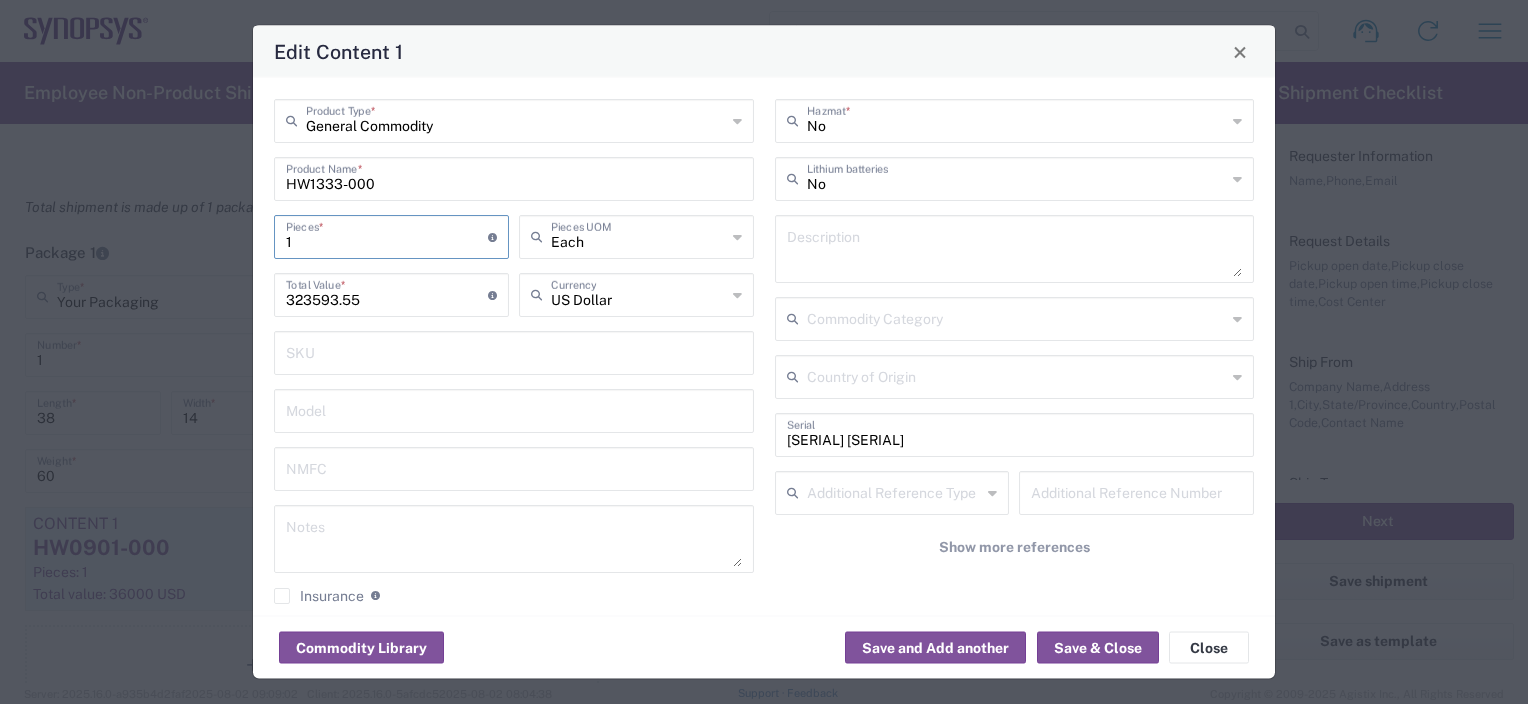 click on "1" at bounding box center (387, 235) 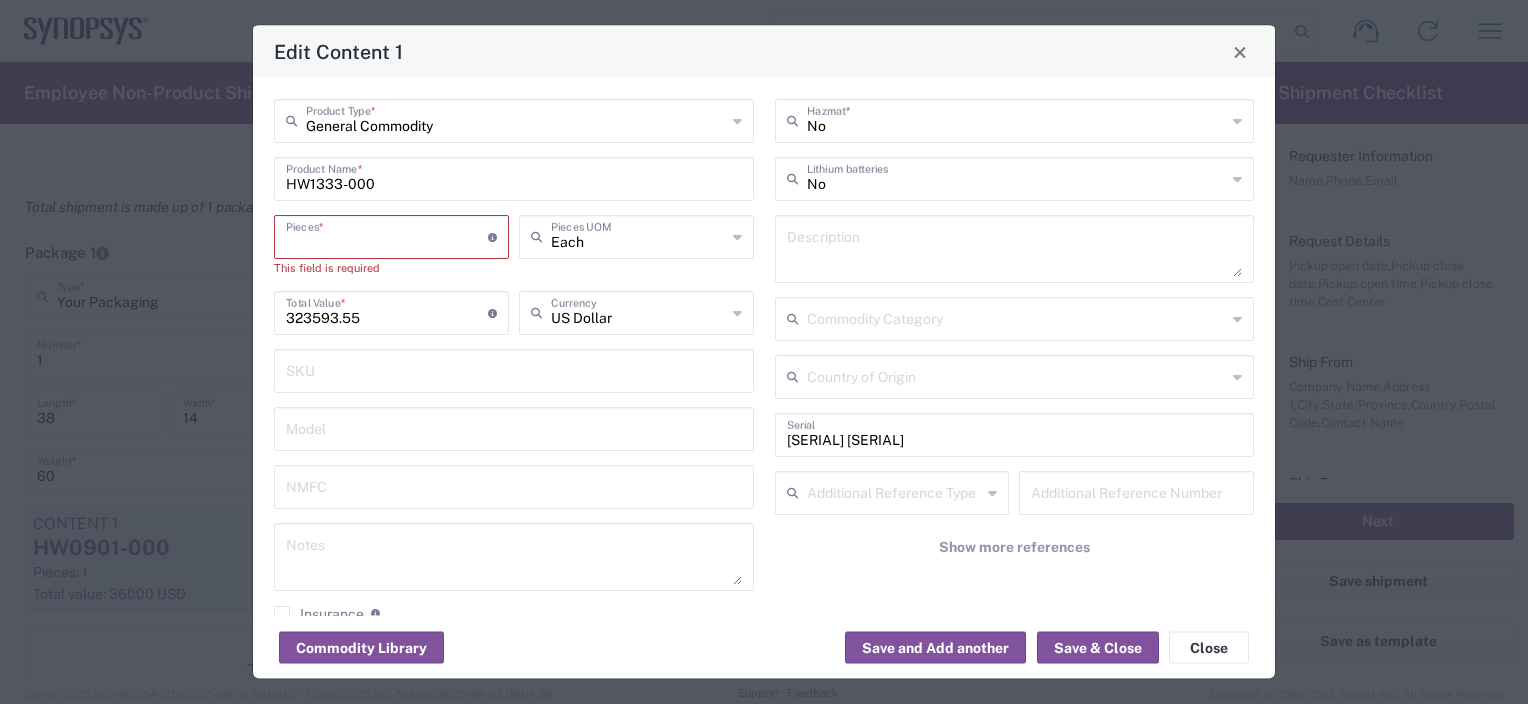 type on "2" 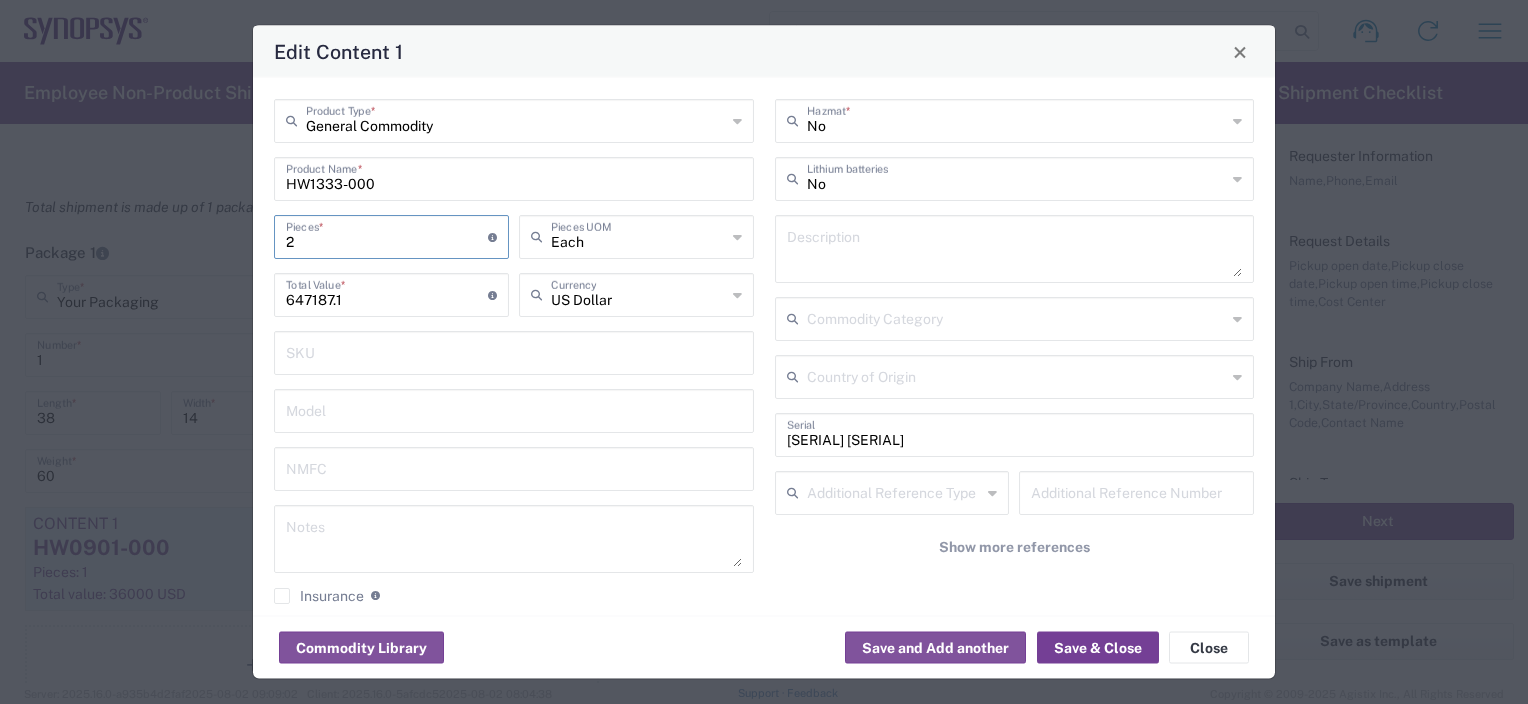 type on "2" 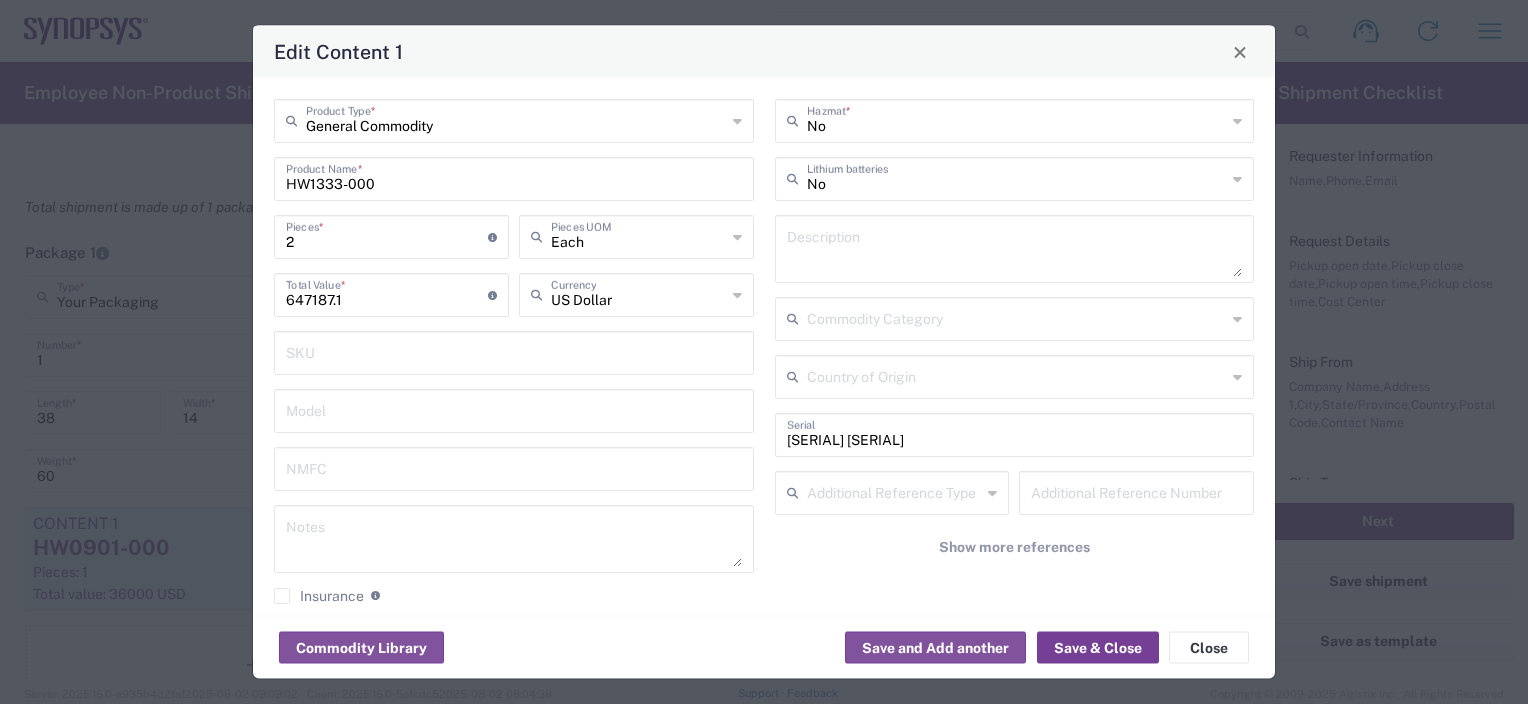 click on "Save & Close" 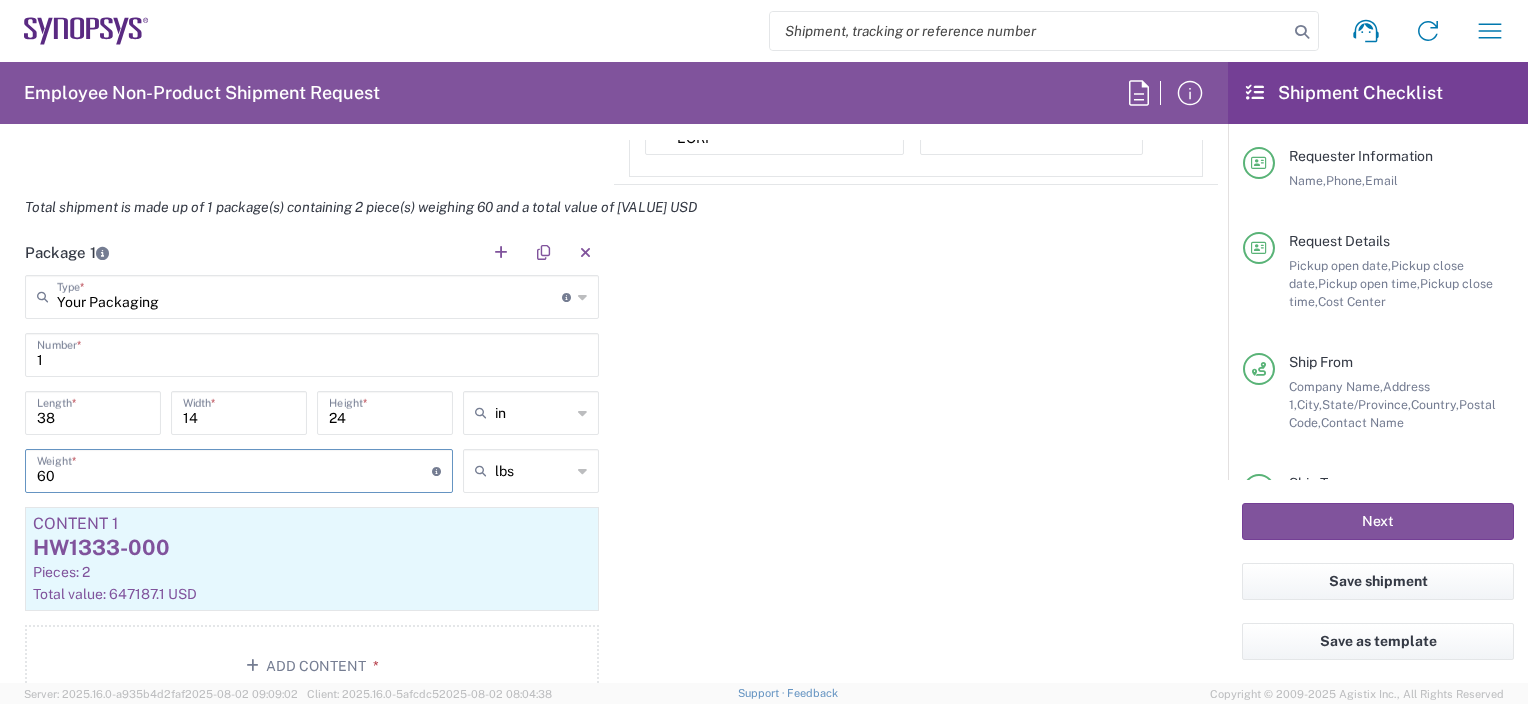 drag, startPoint x: 99, startPoint y: 478, endPoint x: 0, endPoint y: 476, distance: 99.0202 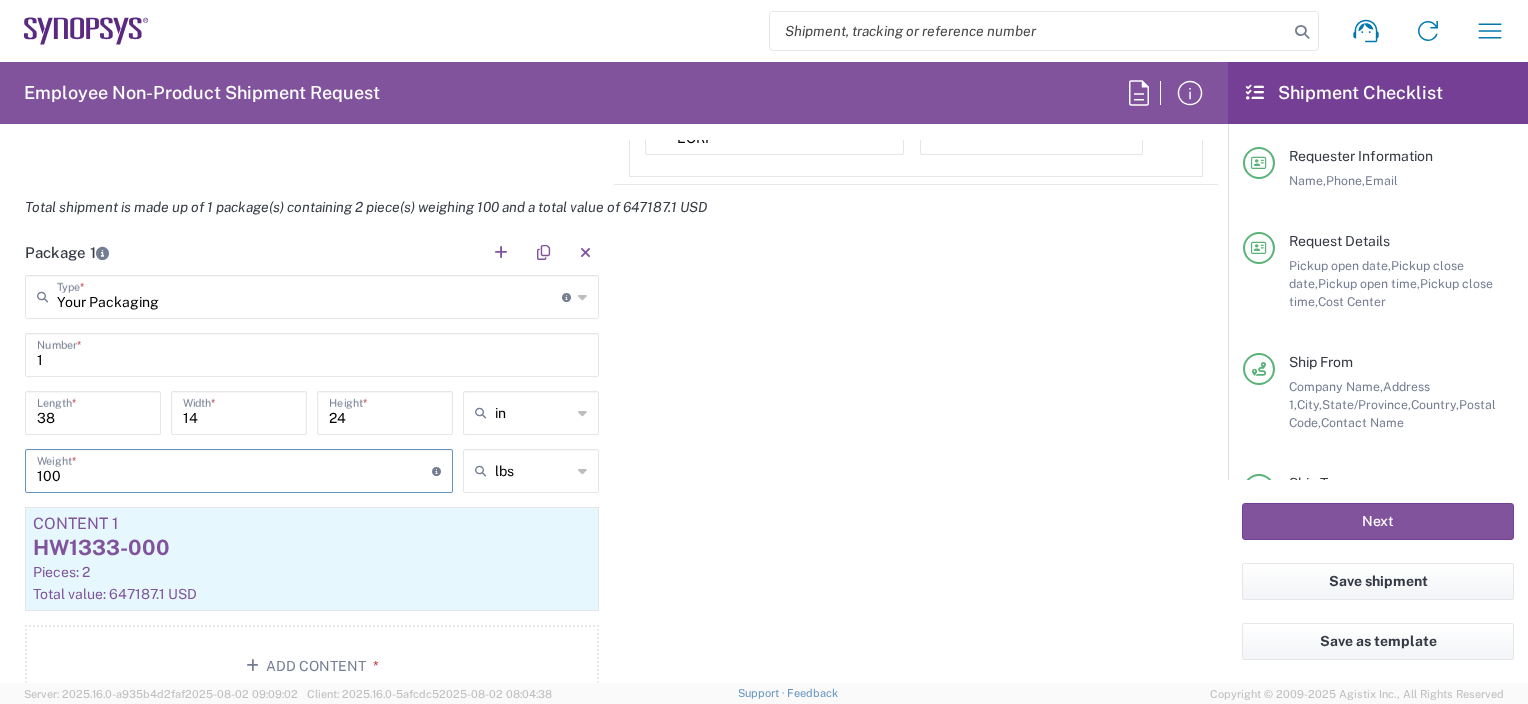 type on "100" 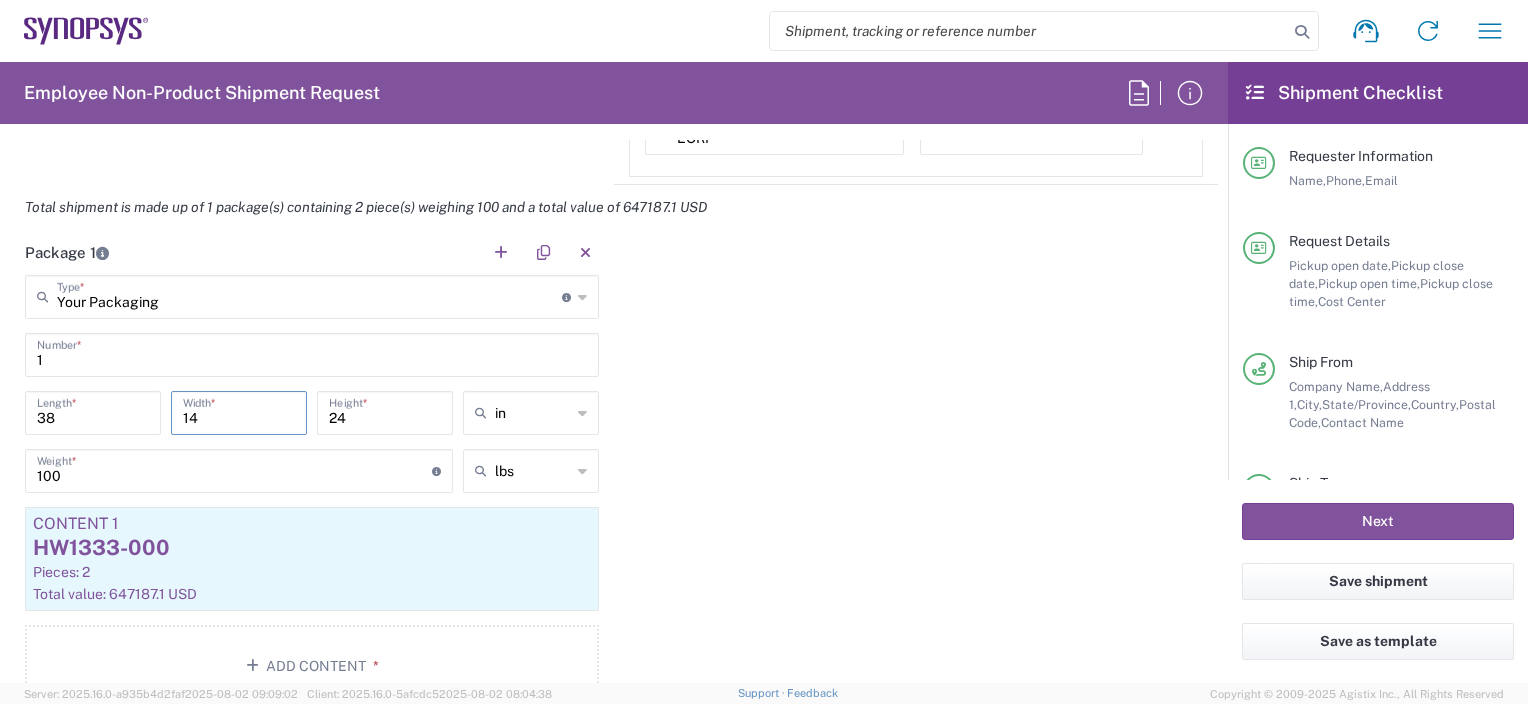 drag, startPoint x: 209, startPoint y: 409, endPoint x: 89, endPoint y: 410, distance: 120.004166 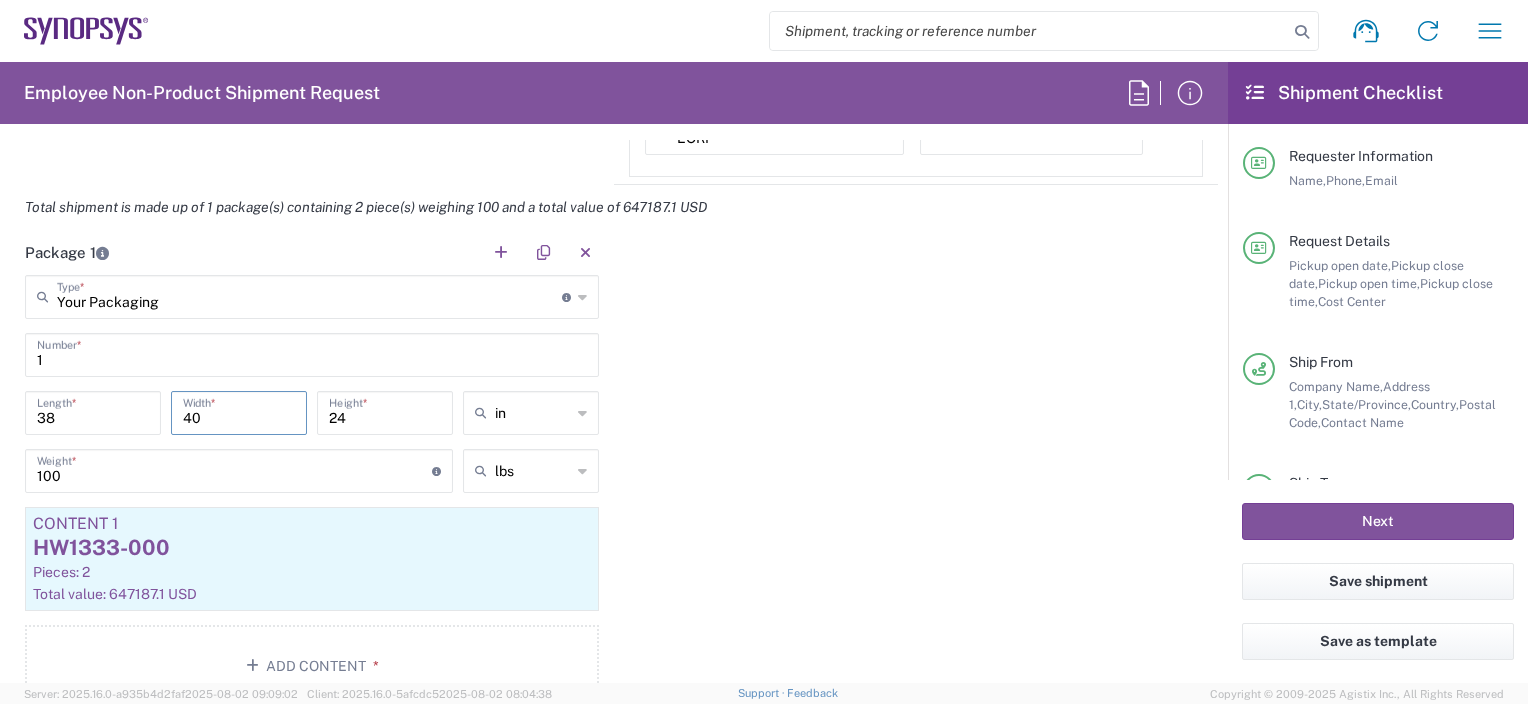type on "40" 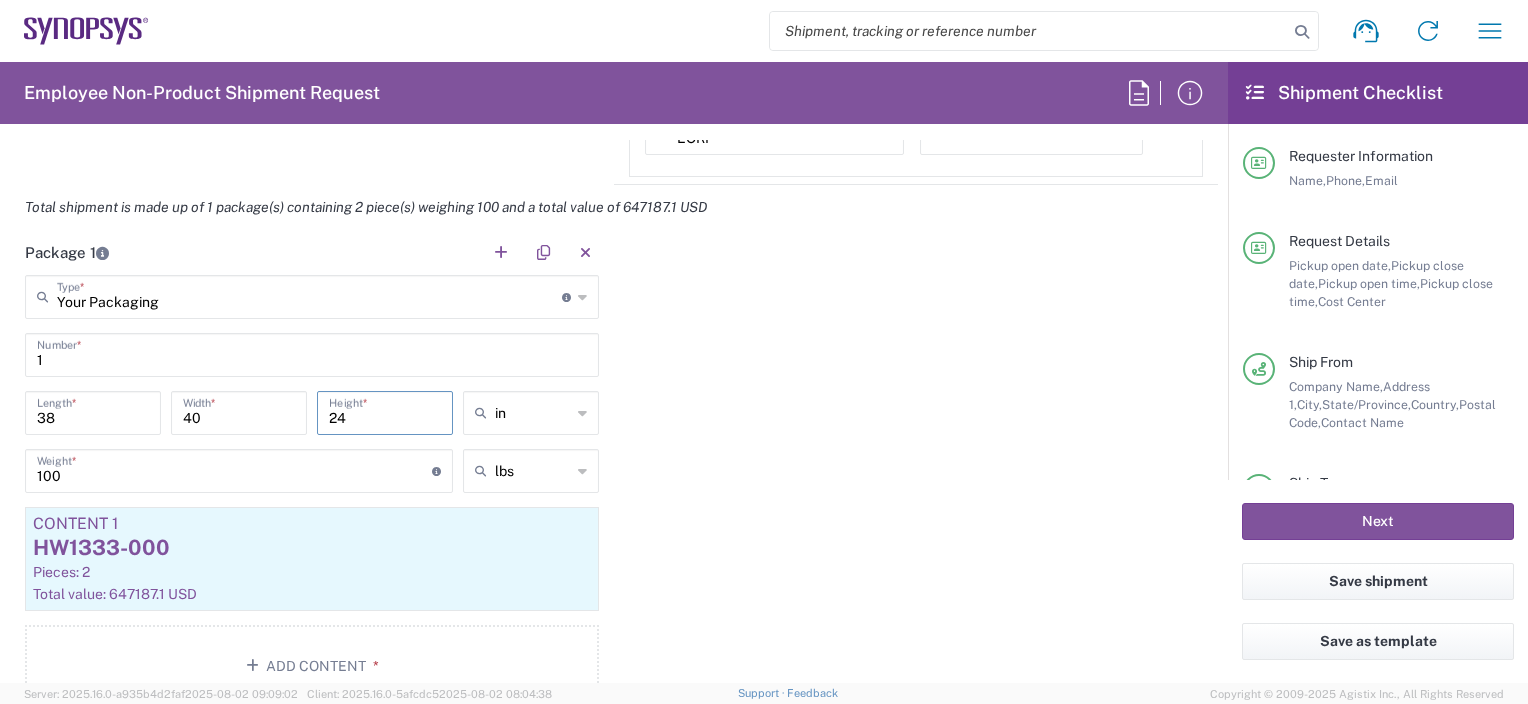 drag, startPoint x: 368, startPoint y: 413, endPoint x: 264, endPoint y: 416, distance: 104.04326 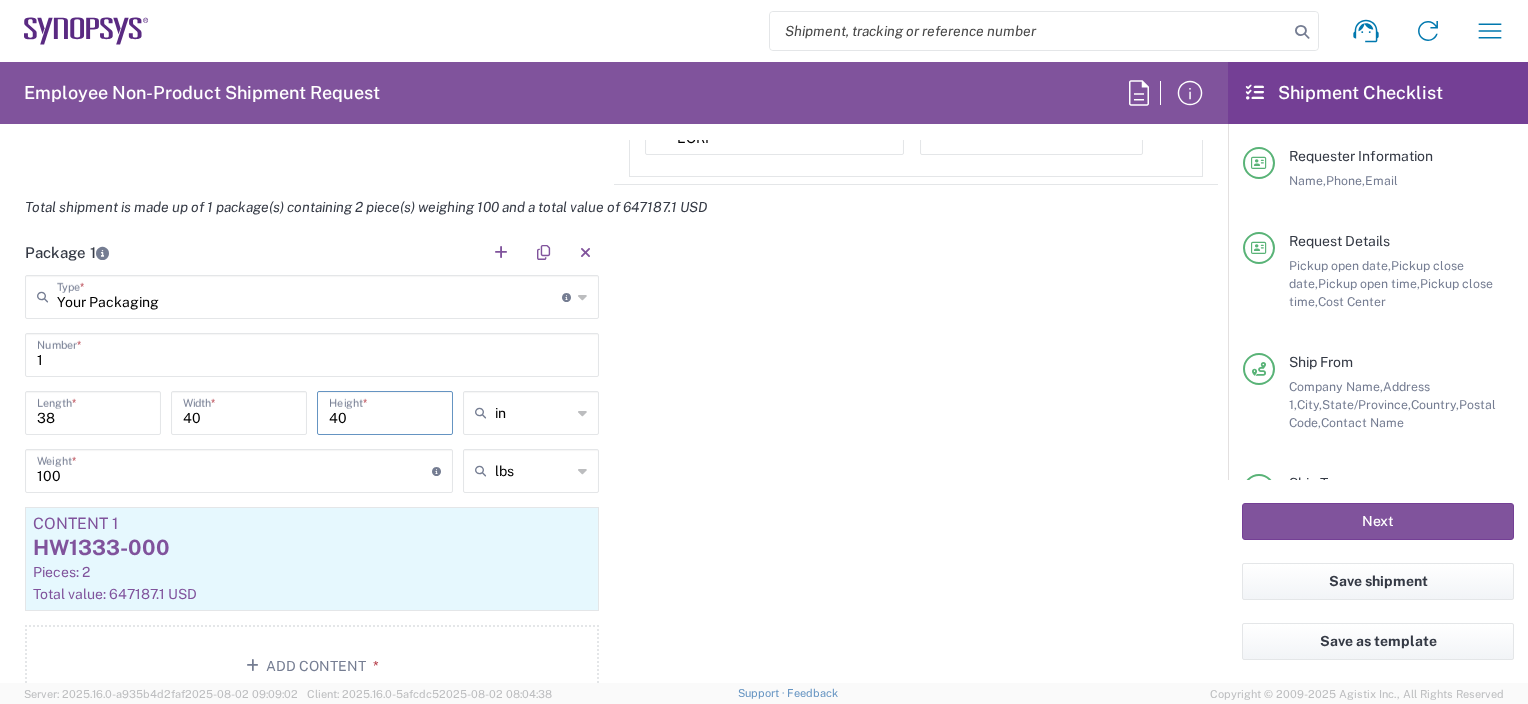 type on "40" 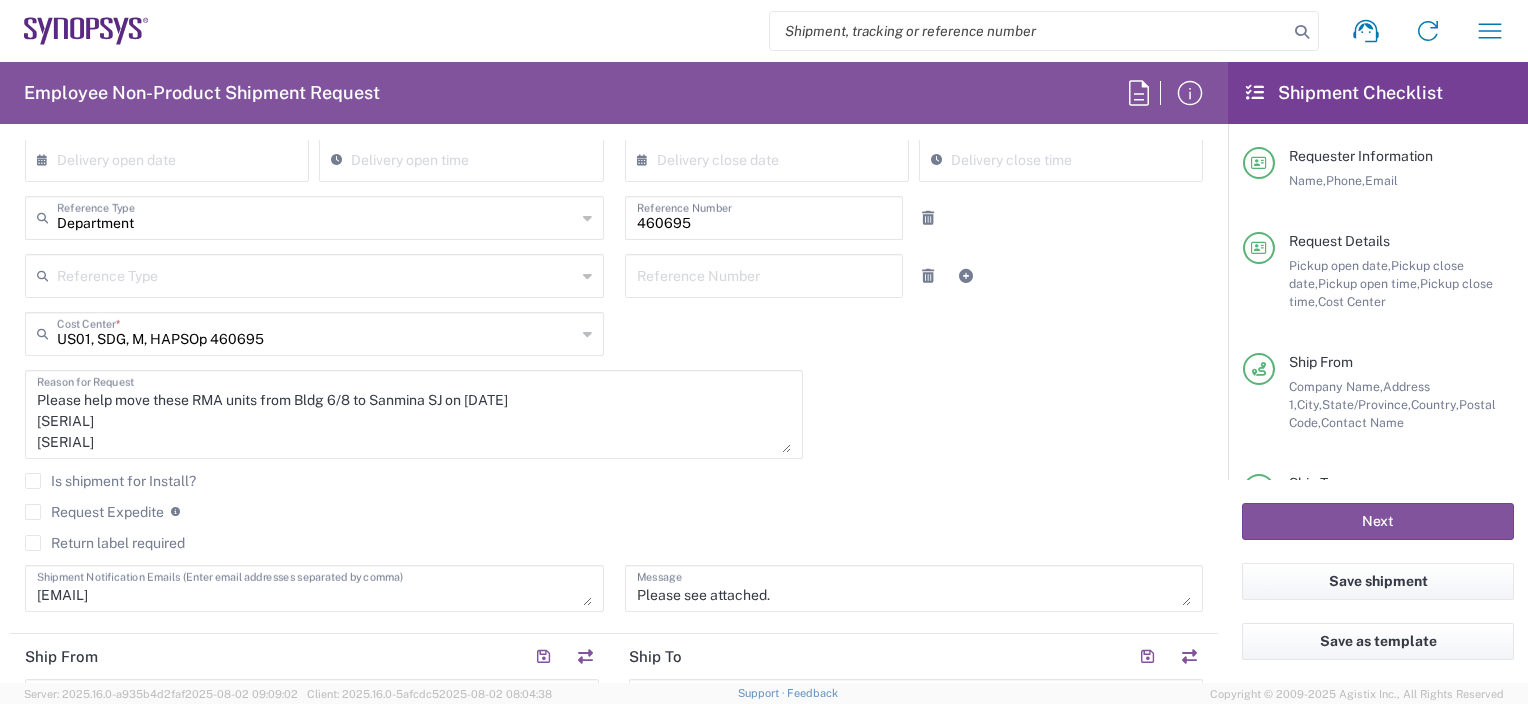 scroll, scrollTop: 388, scrollLeft: 0, axis: vertical 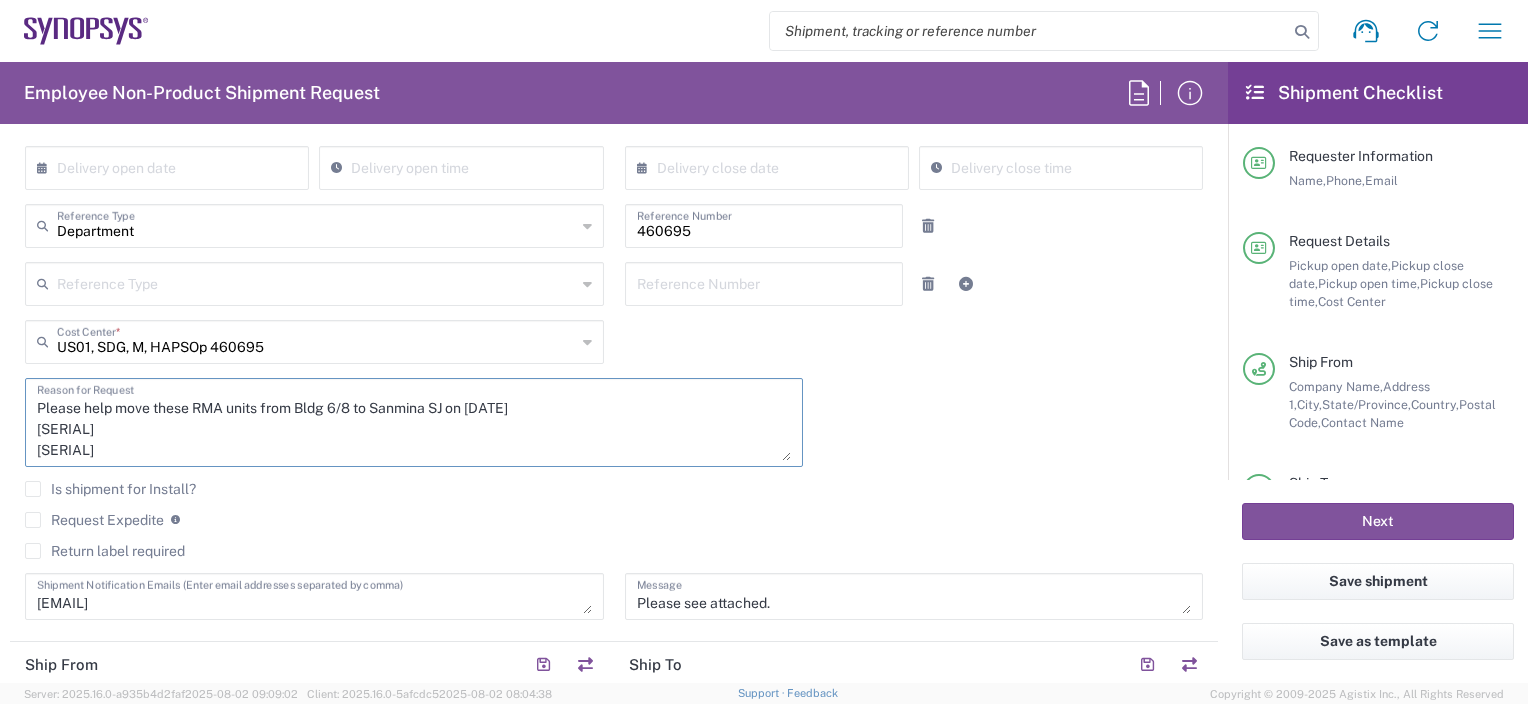 click on "Please help move these RMA units from Bldg 6/8 to Sanmina SJ on [DATE]
[SERIAL]
[SERIAL]" at bounding box center [414, 422] 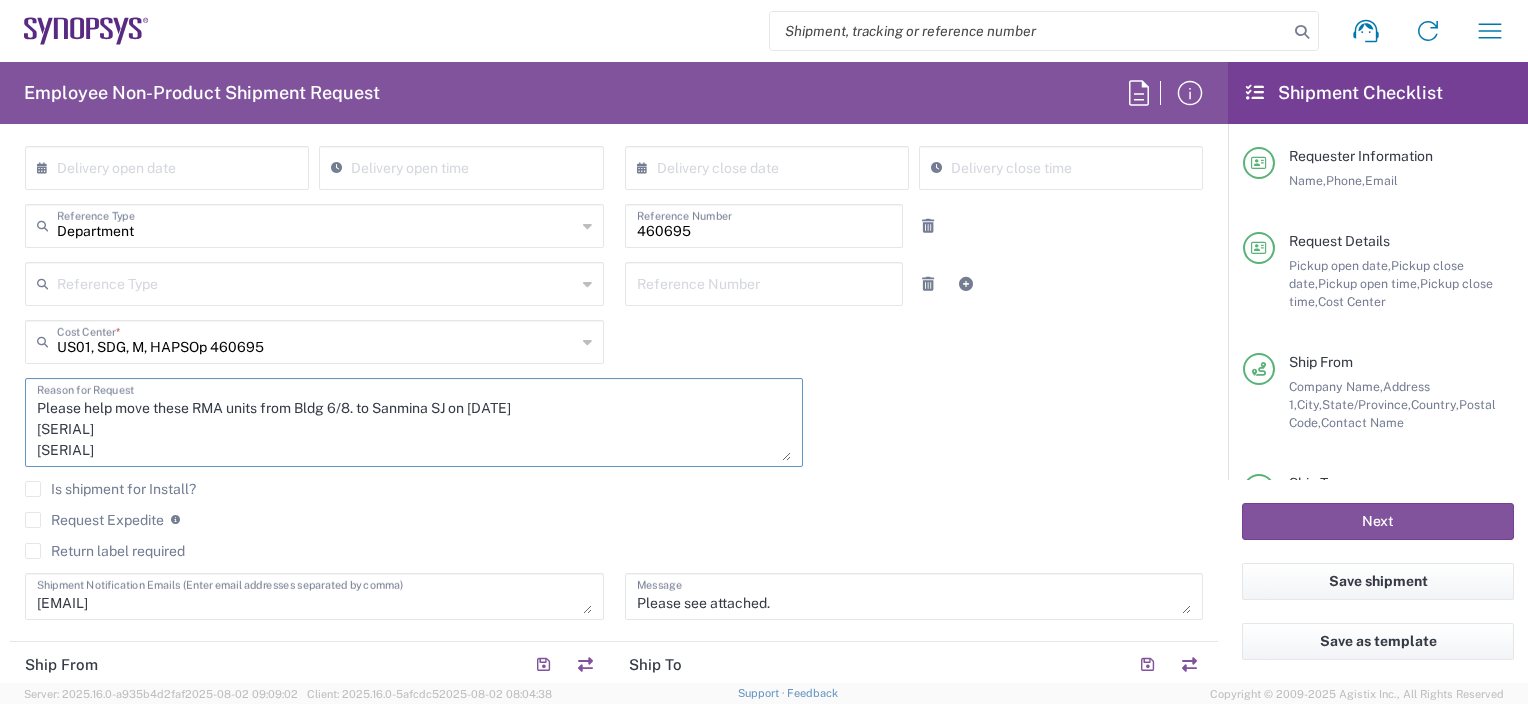 scroll, scrollTop: 0, scrollLeft: 0, axis: both 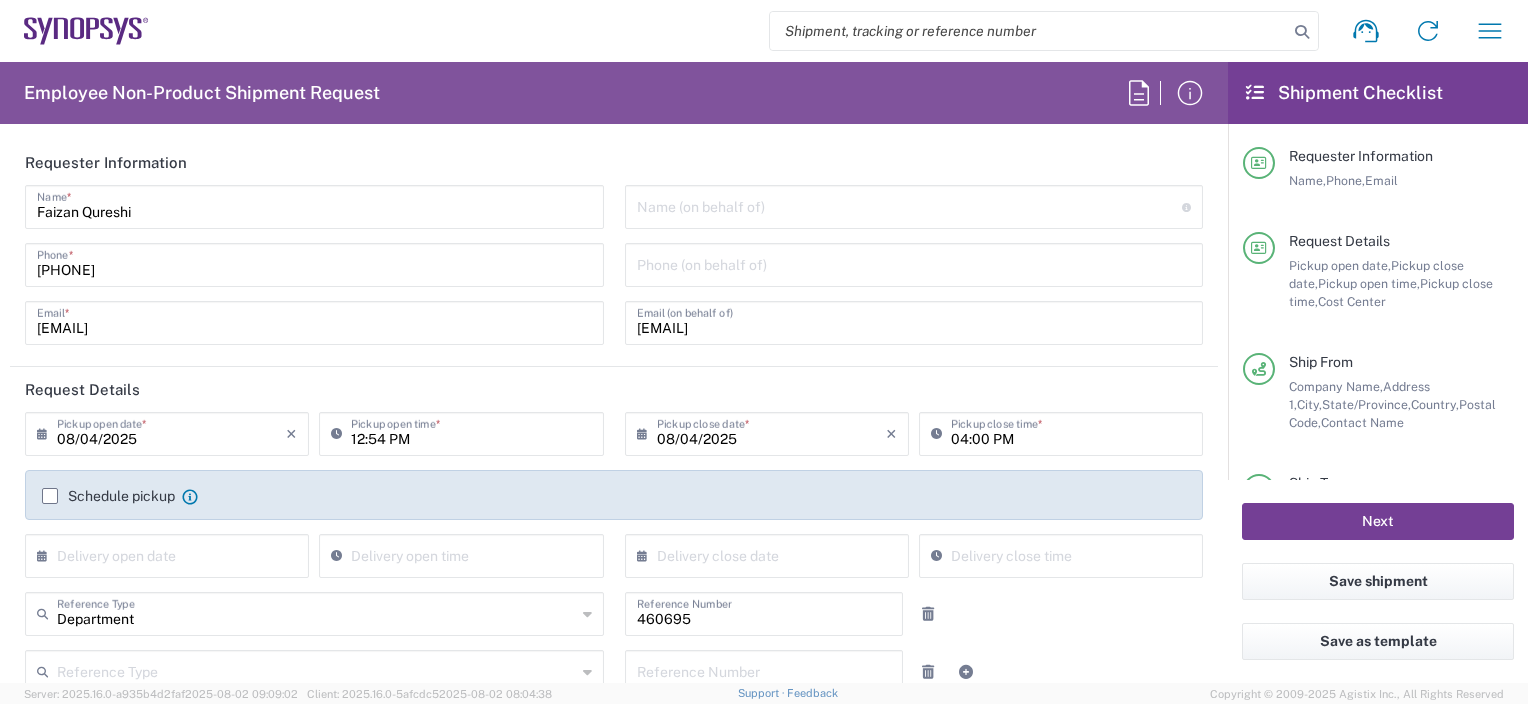 type on "Please help move these RMA units from Bldg 6/8. to Sanmina SJ on [DATE]
[SERIAL]
[SERIAL]" 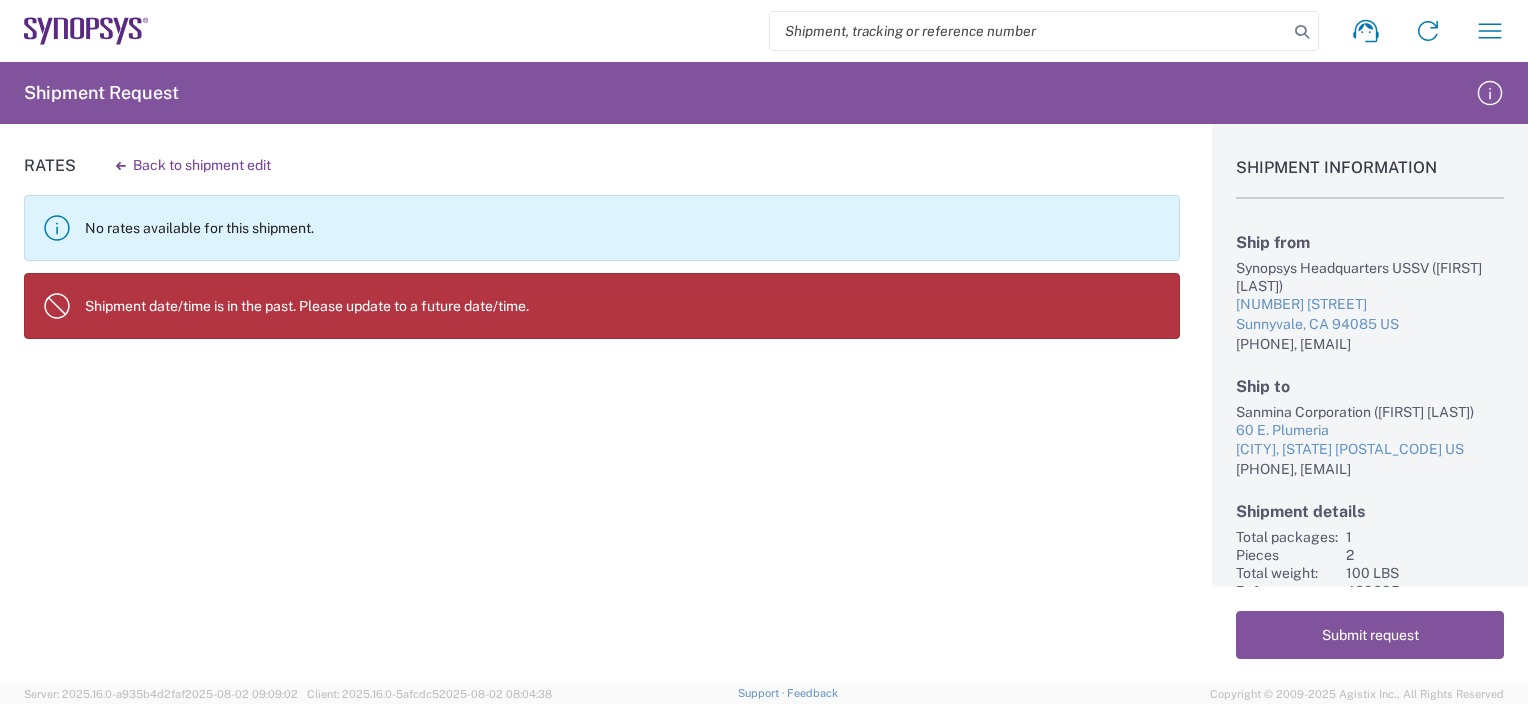 scroll, scrollTop: 48, scrollLeft: 0, axis: vertical 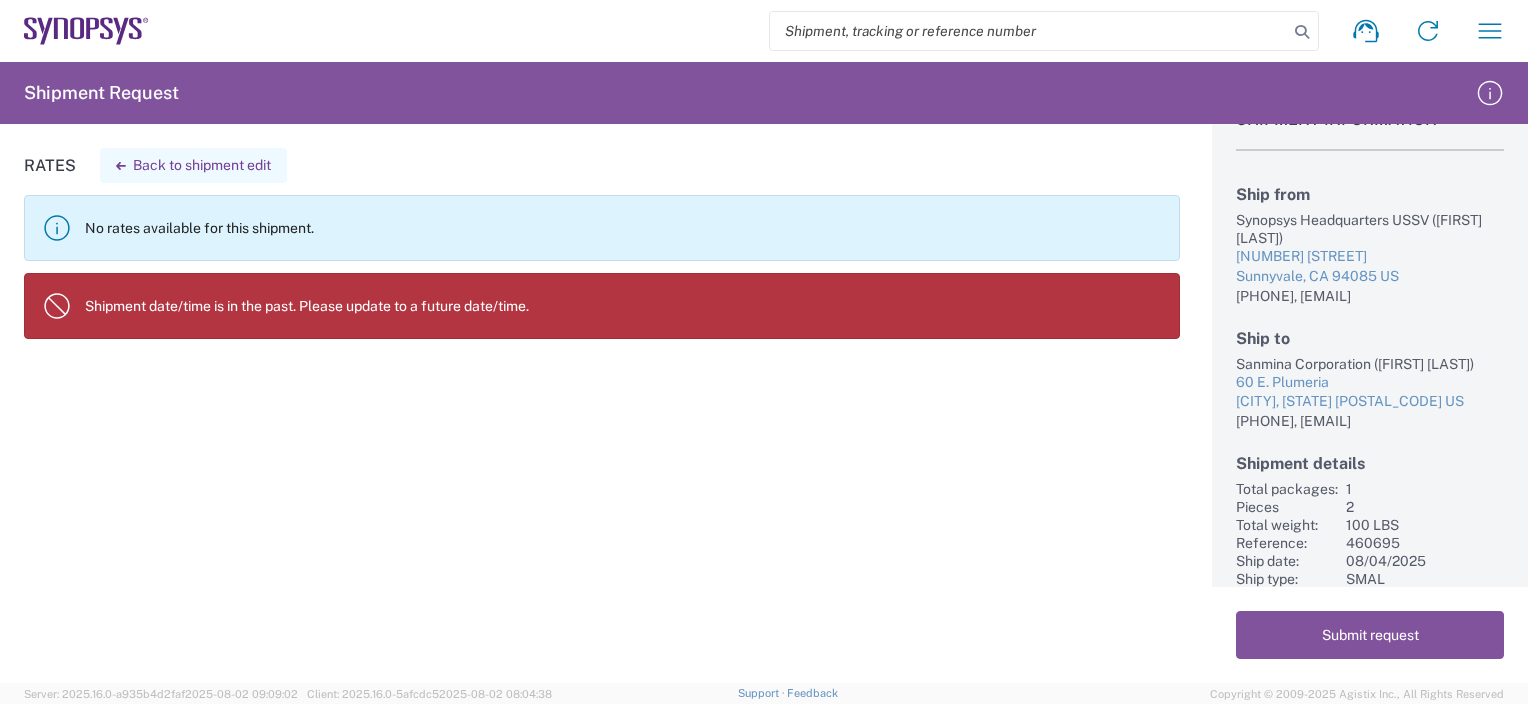 click on "Back to shipment edit" 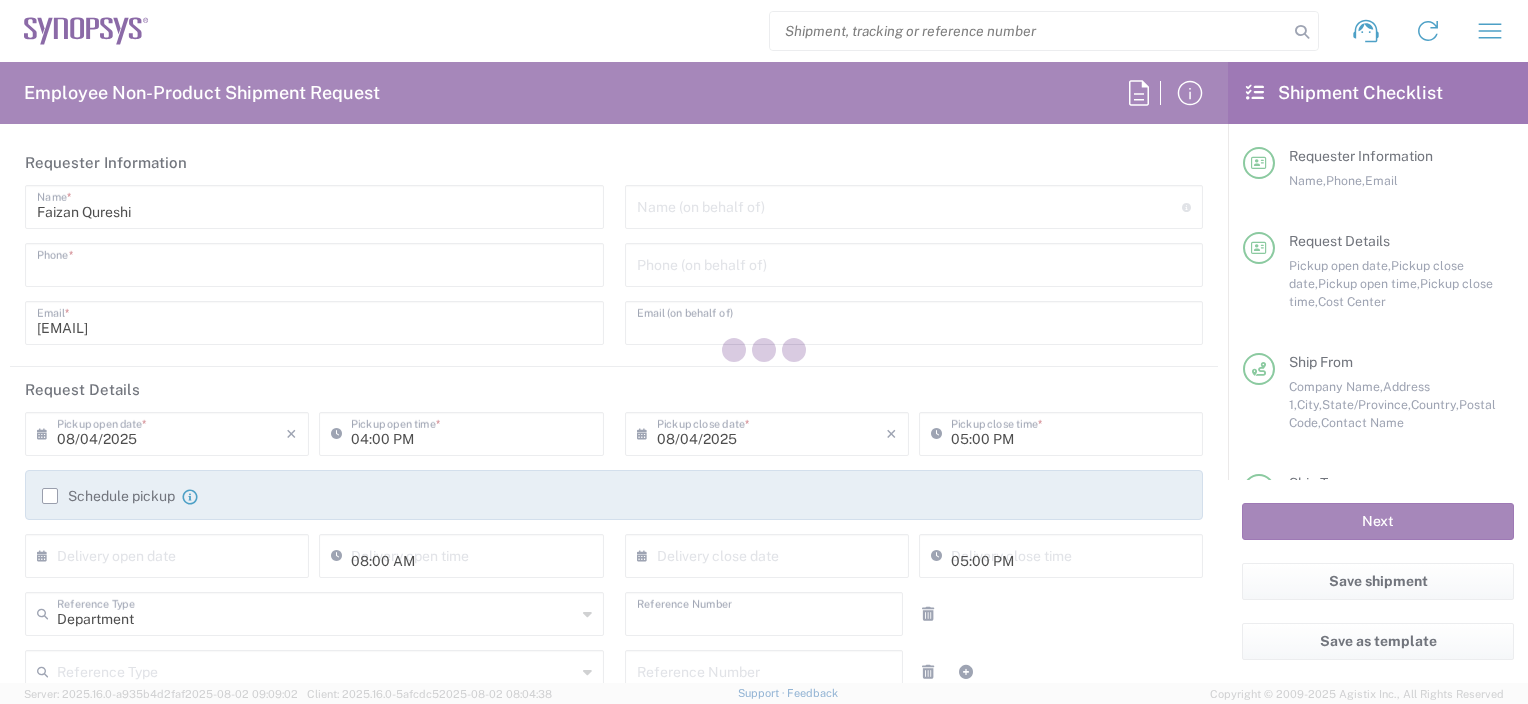 type on "[PHONE]" 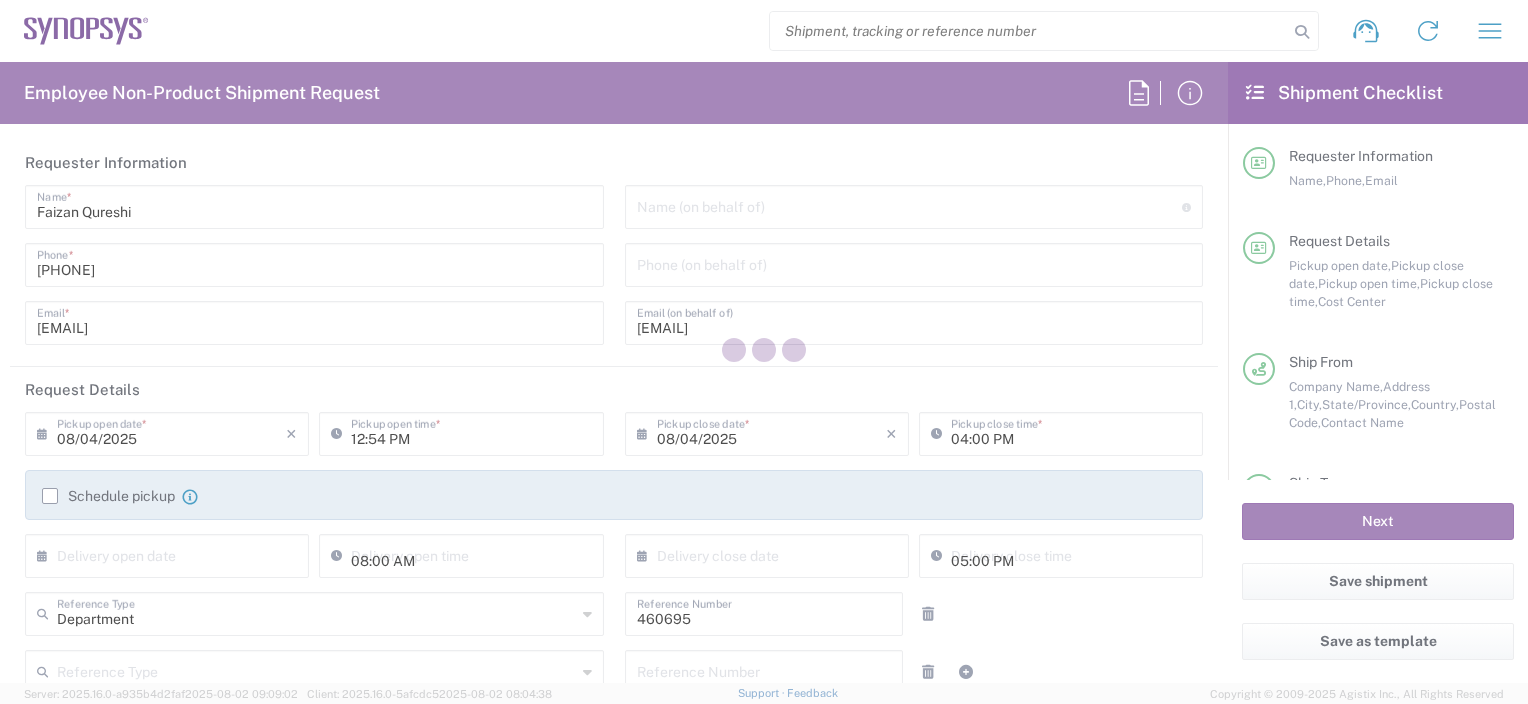 type on "California" 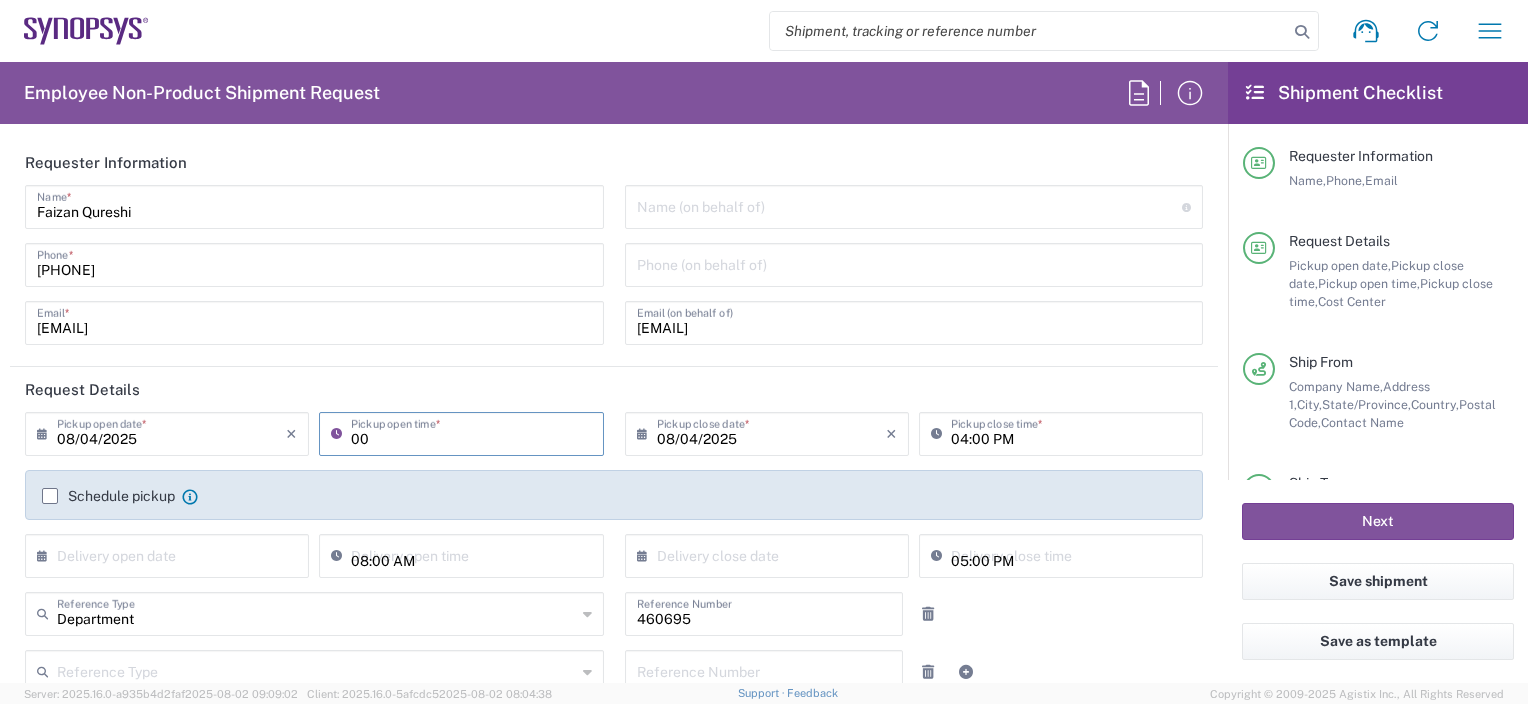 type on "0" 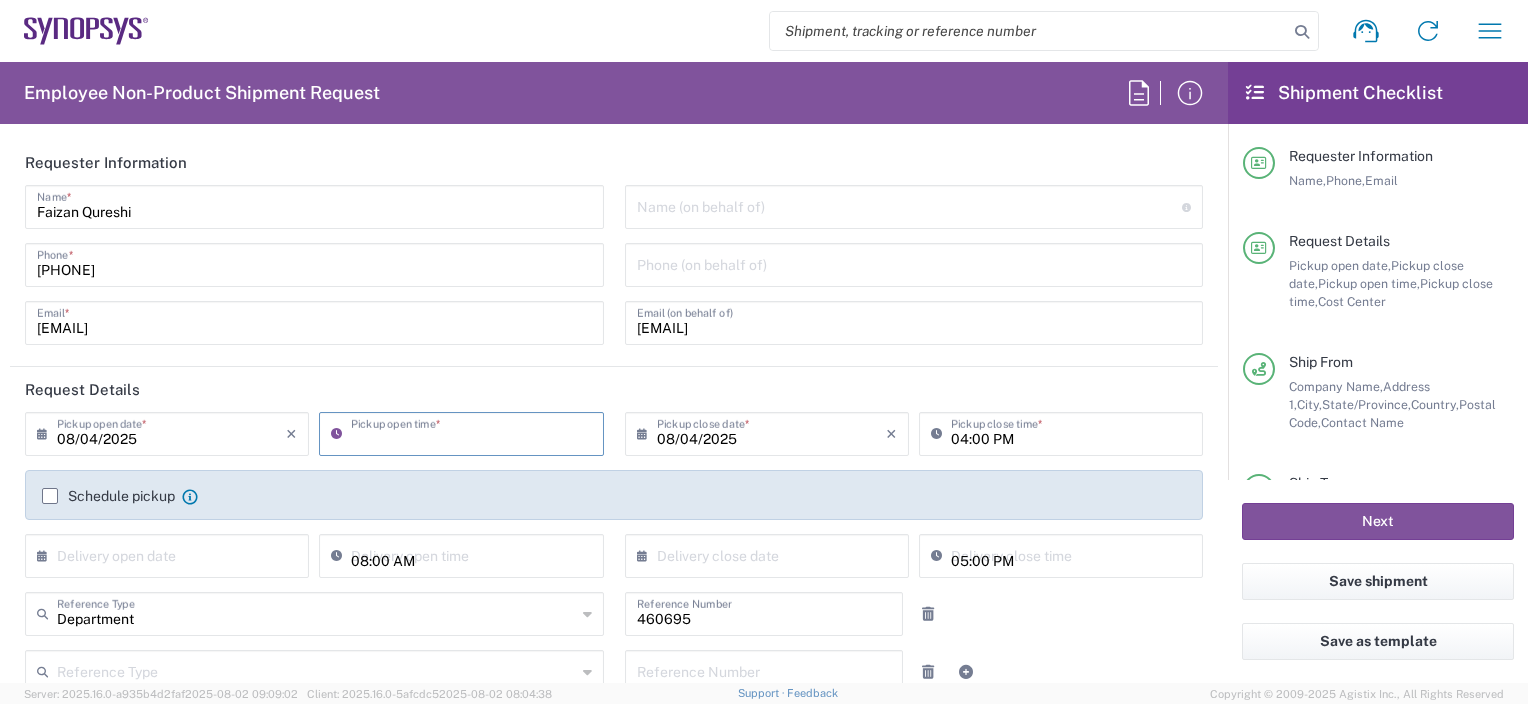 click on "Pickup open time  *" 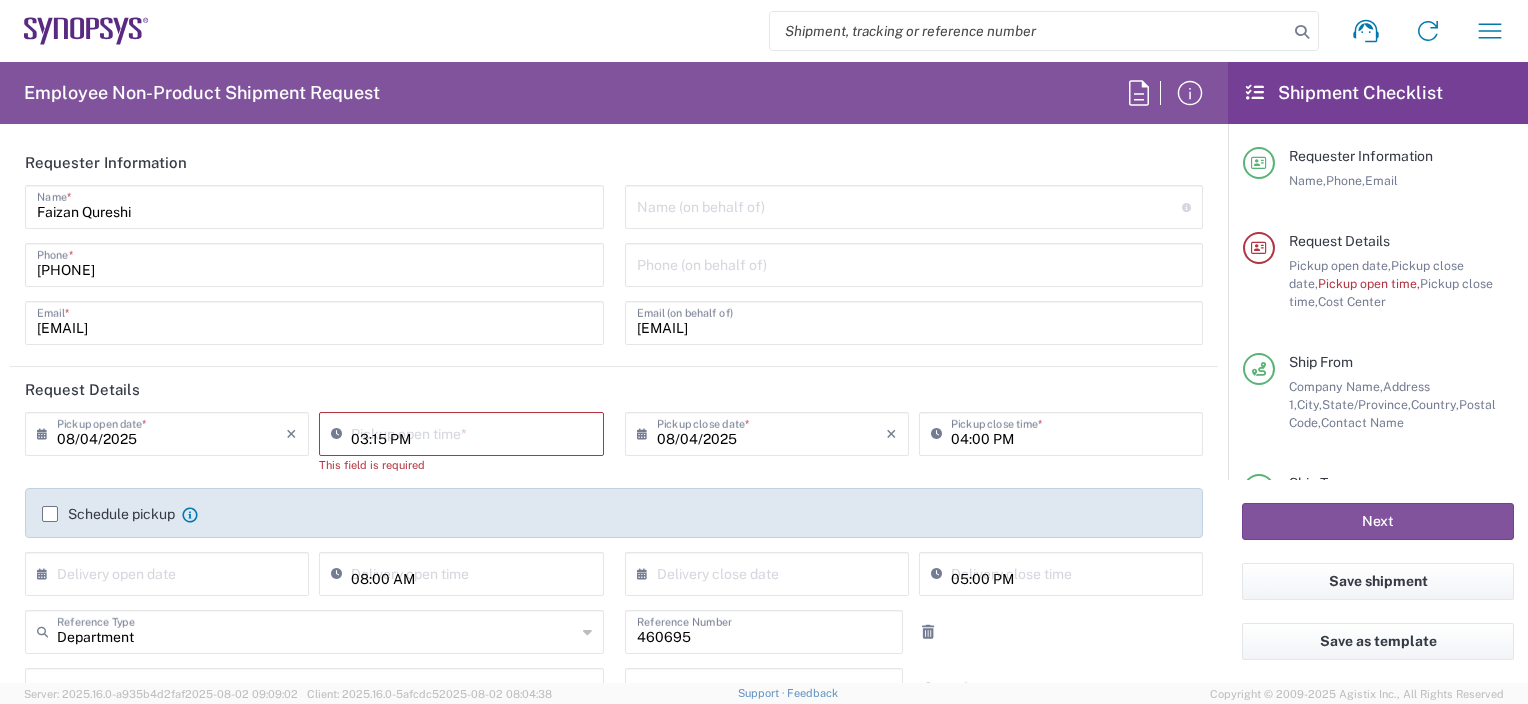 click on "03:15 PM" at bounding box center (471, 432) 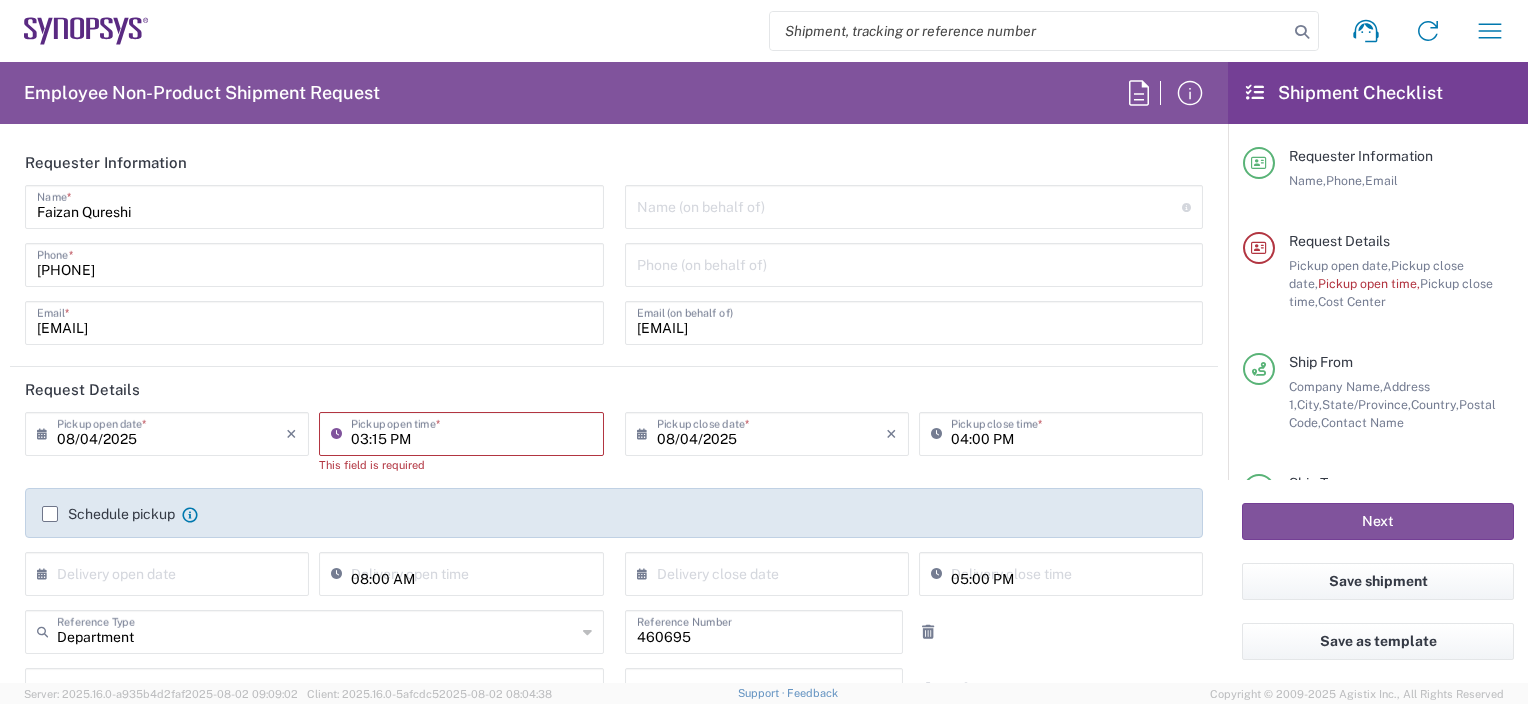 click on "03:15 PM" at bounding box center (471, 432) 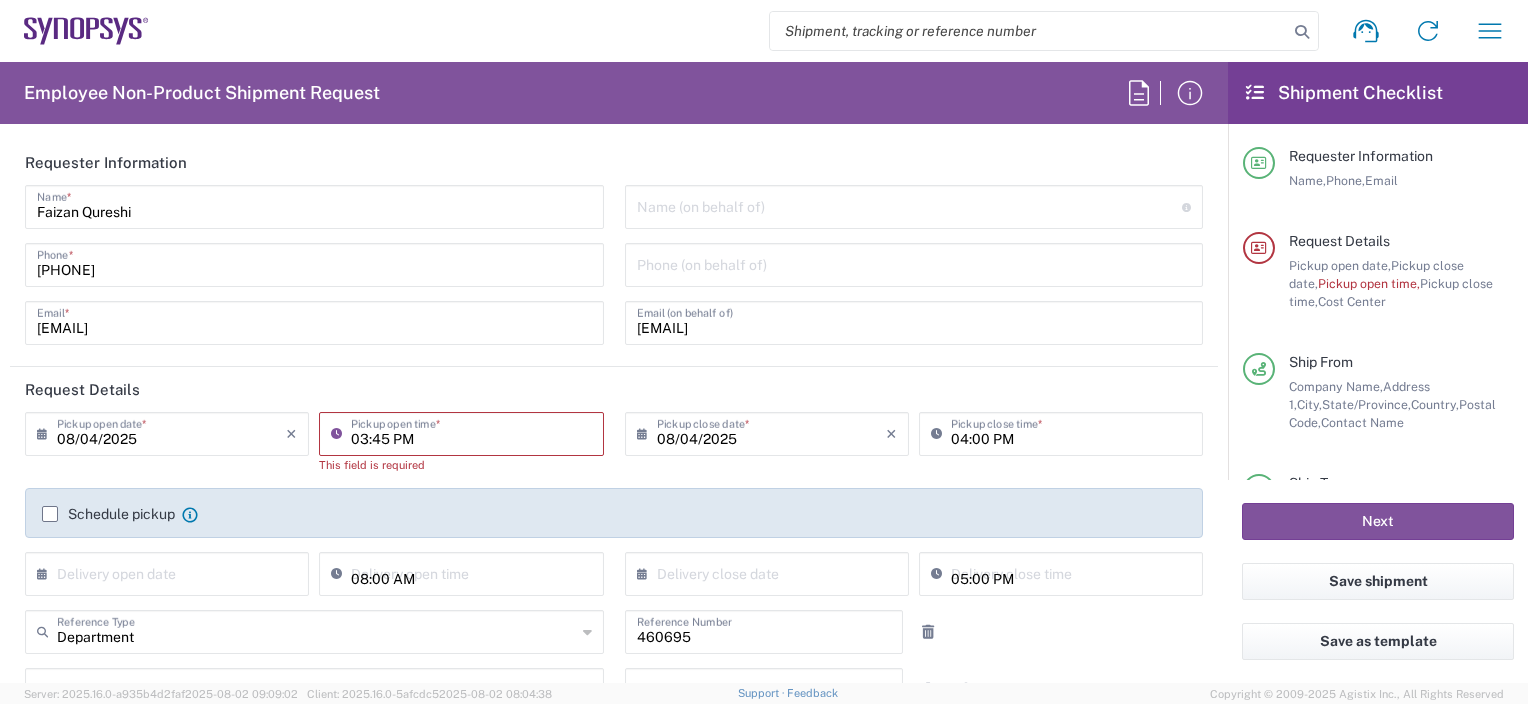 type on "03:45 PM" 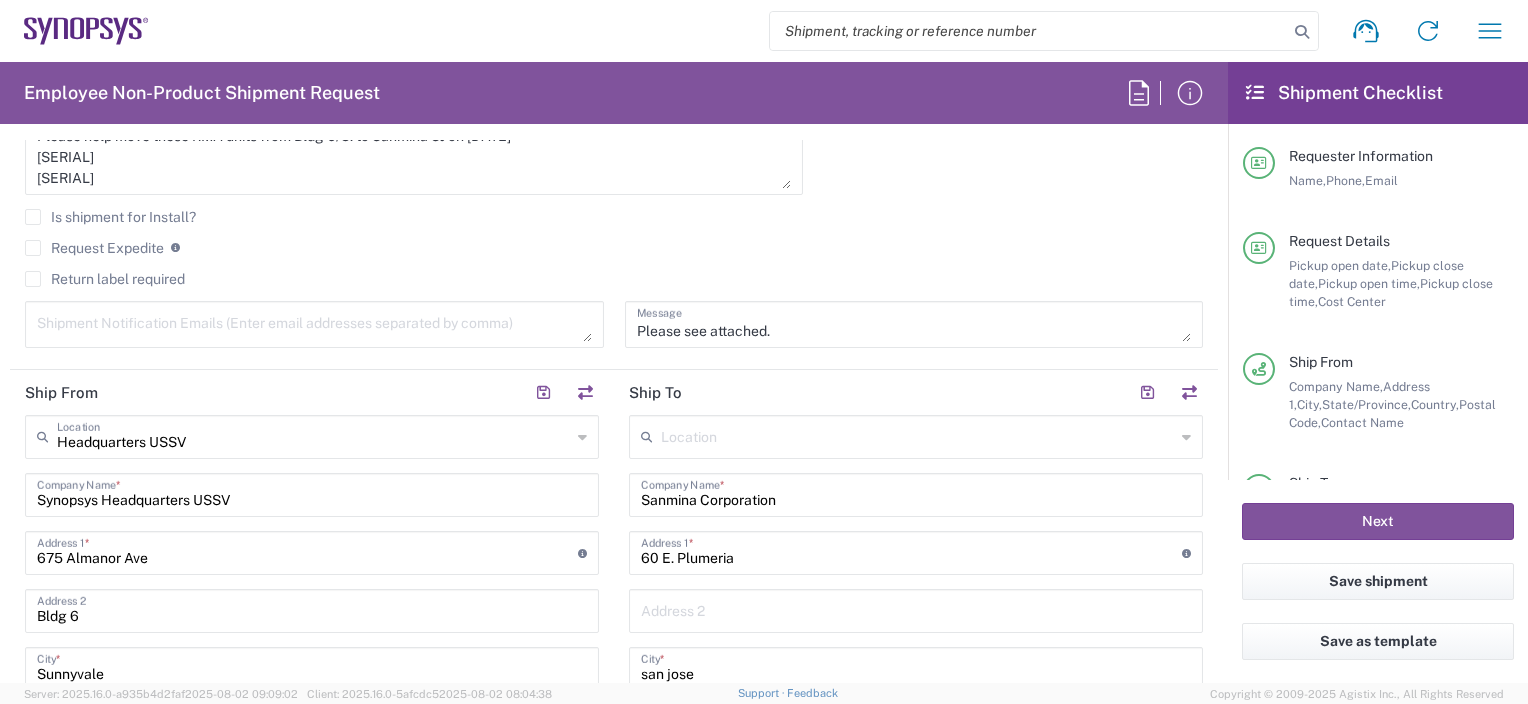 scroll, scrollTop: 660, scrollLeft: 0, axis: vertical 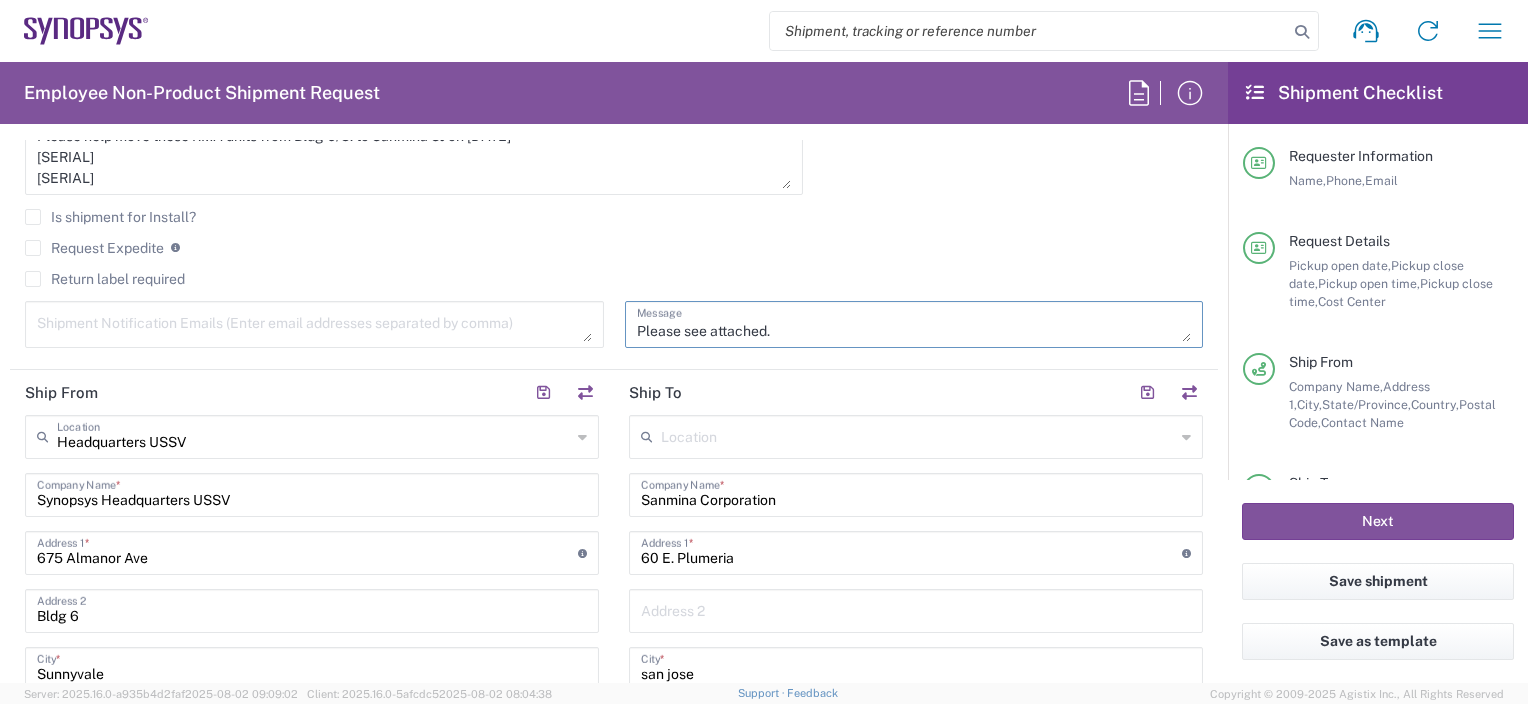 click on "Please see attached.
Thank you
-[NAME]" at bounding box center (914, 324) 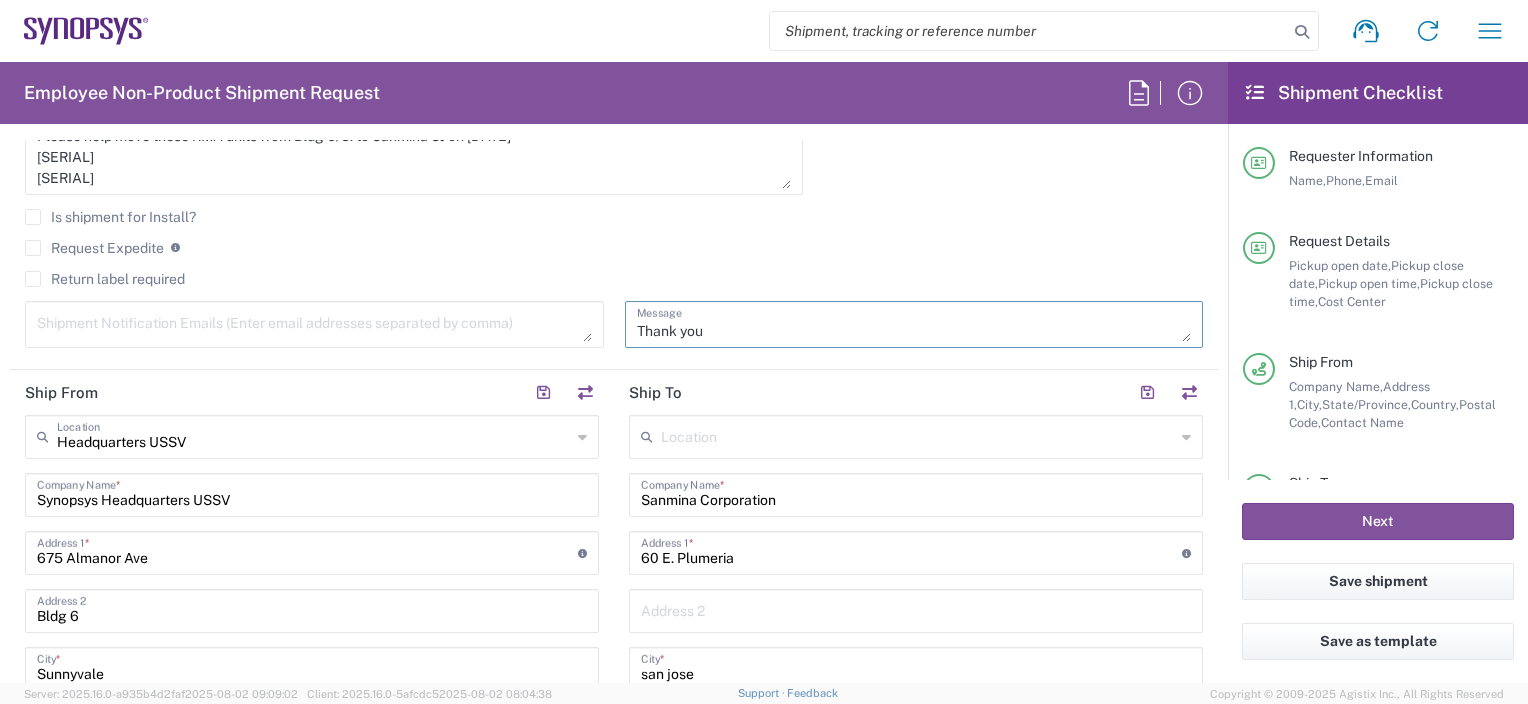 click on "Thank you
-[NAME]" at bounding box center (914, 324) 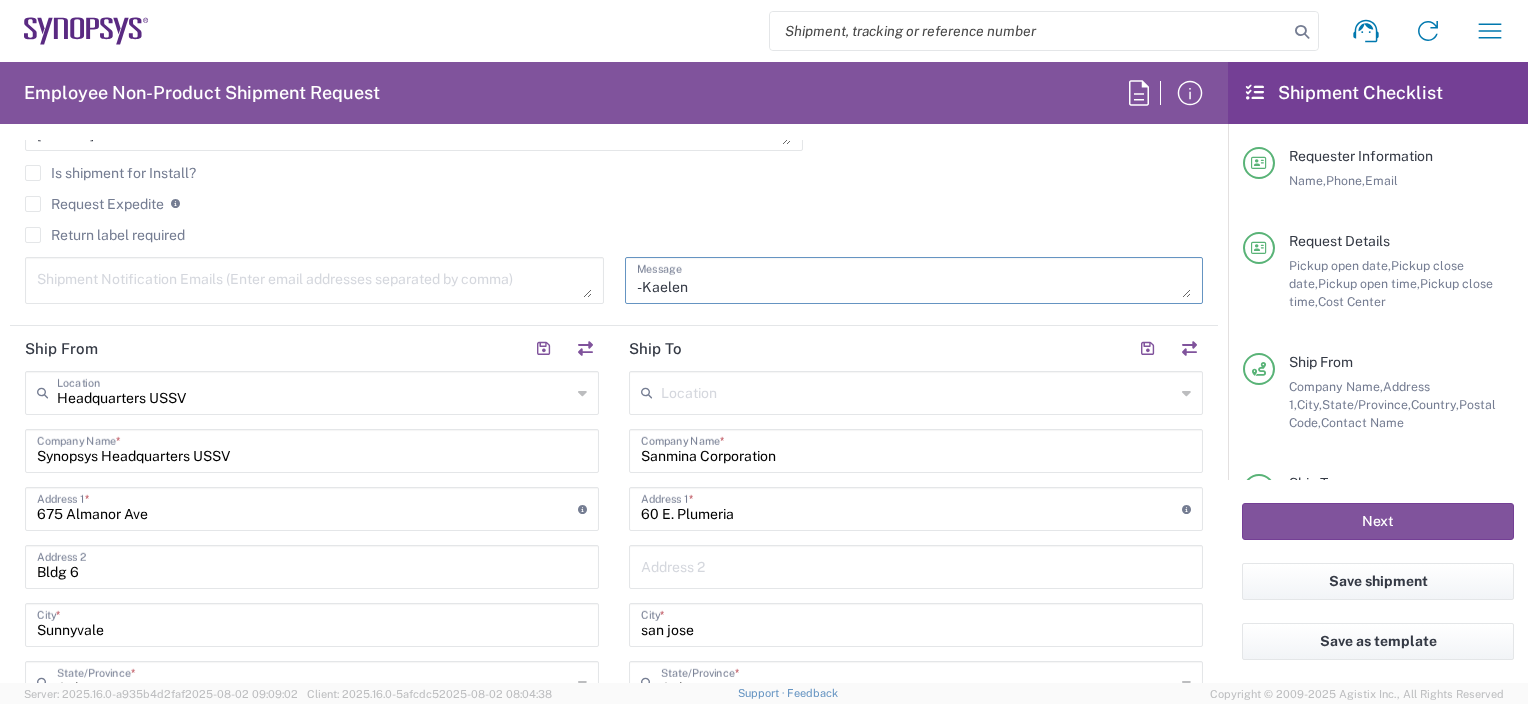 scroll, scrollTop: 740, scrollLeft: 0, axis: vertical 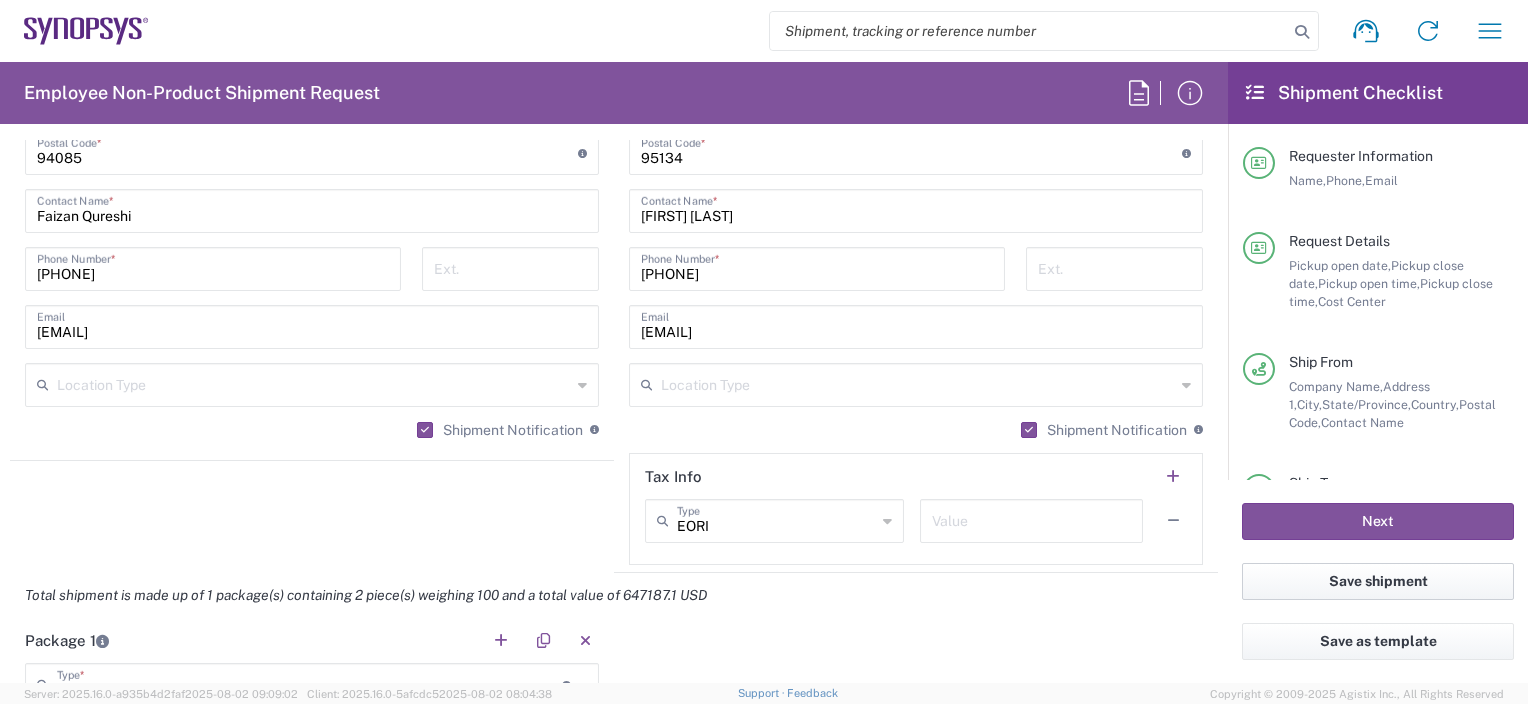 type on "-Kaelen" 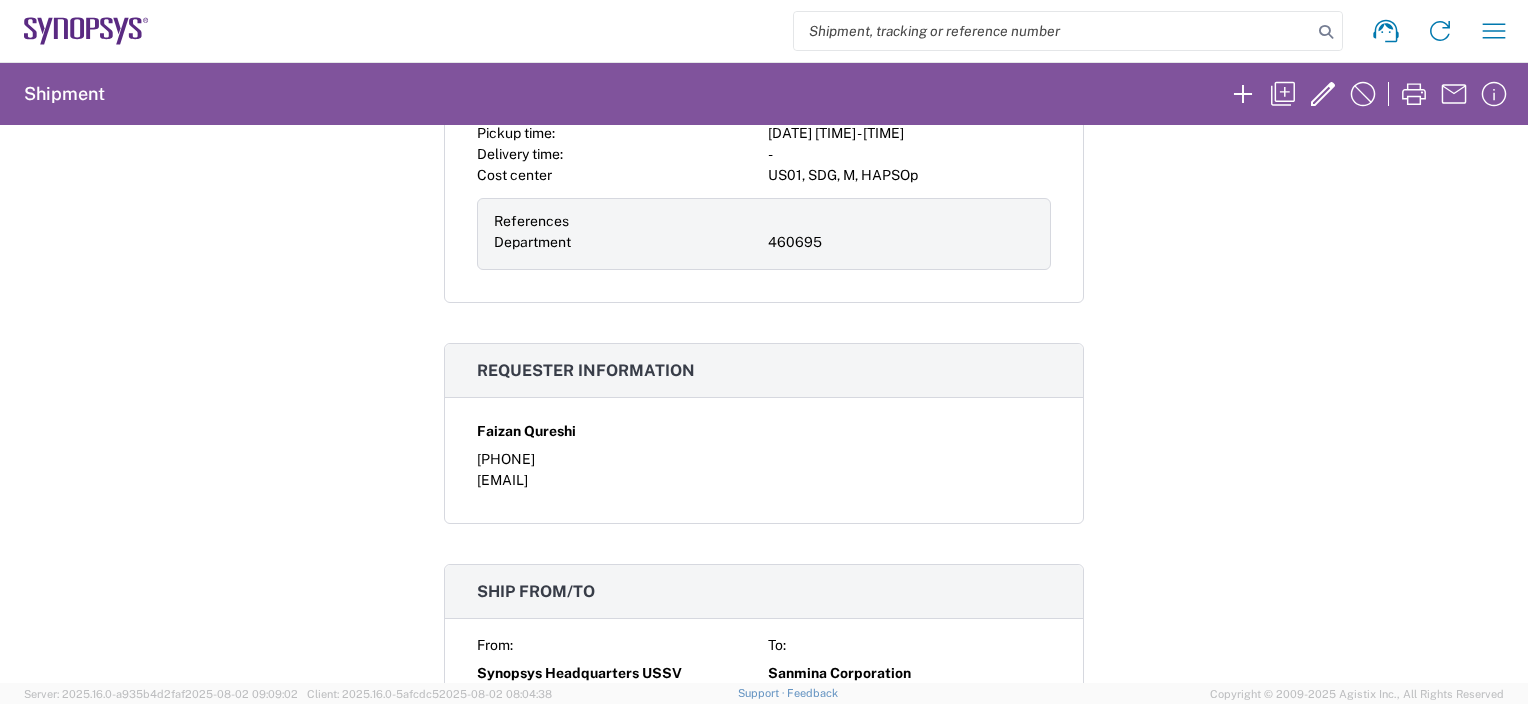 scroll, scrollTop: 0, scrollLeft: 0, axis: both 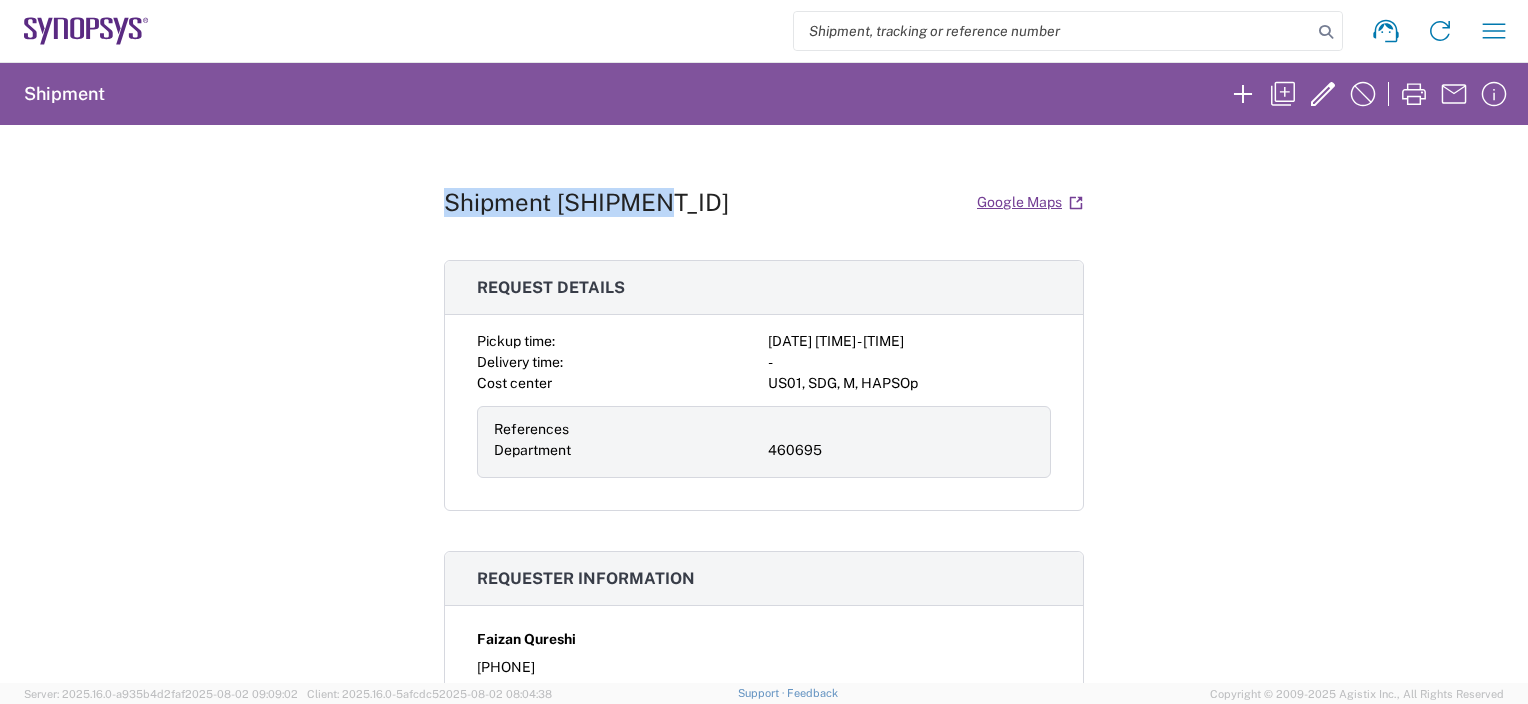 drag, startPoint x: 672, startPoint y: 193, endPoint x: 422, endPoint y: 208, distance: 250.4496 